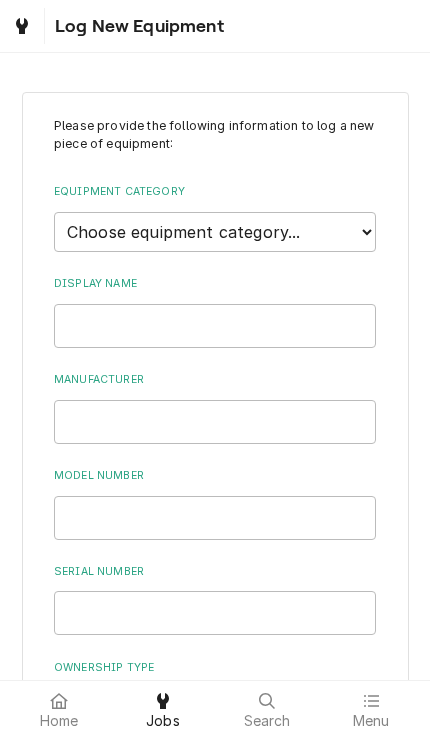 scroll, scrollTop: 0, scrollLeft: 0, axis: both 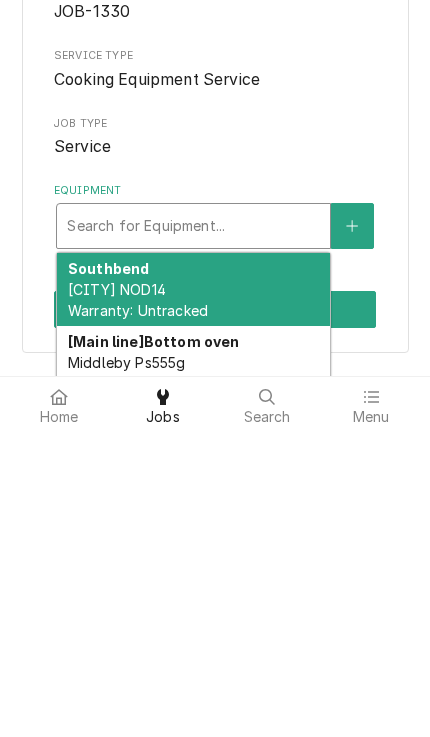 click on "Southbend NOD14 Warranty: Untracked" at bounding box center (138, 604) 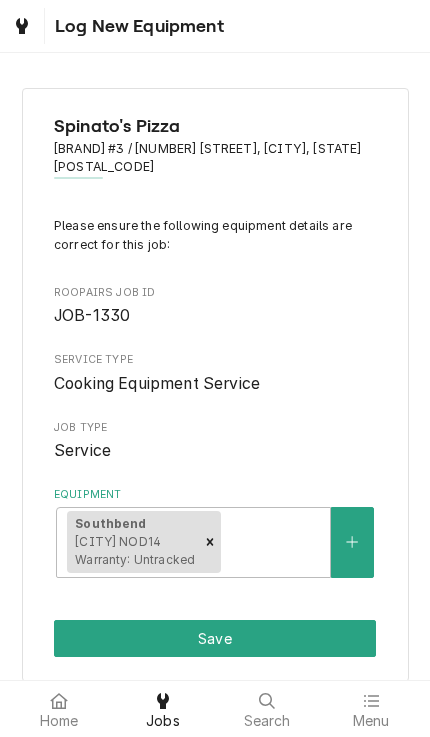 scroll, scrollTop: 0, scrollLeft: 0, axis: both 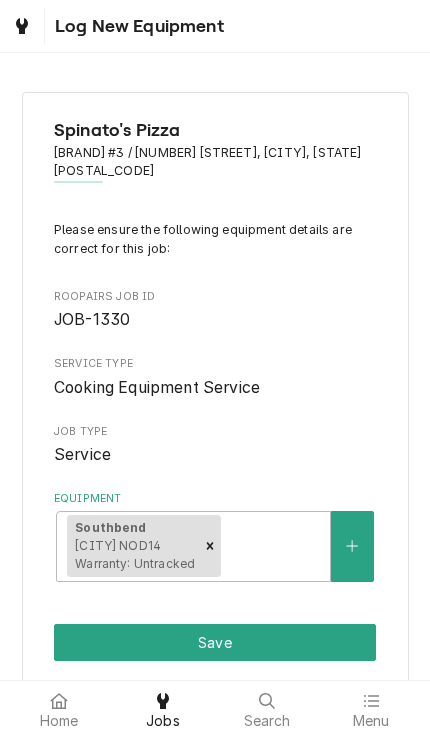 click on "Save" at bounding box center (215, 642) 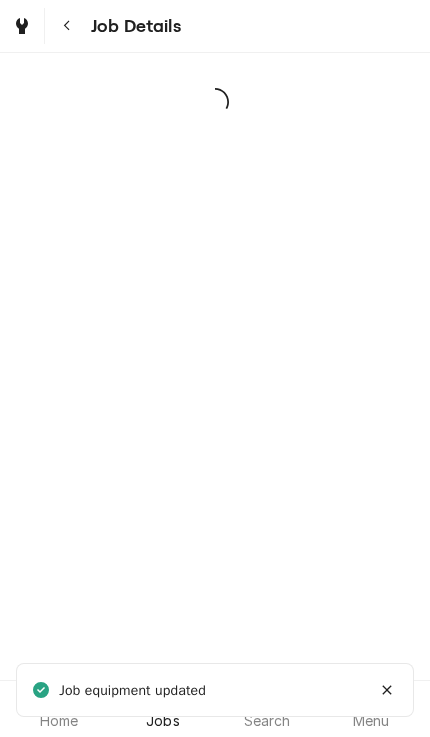 scroll, scrollTop: 0, scrollLeft: 0, axis: both 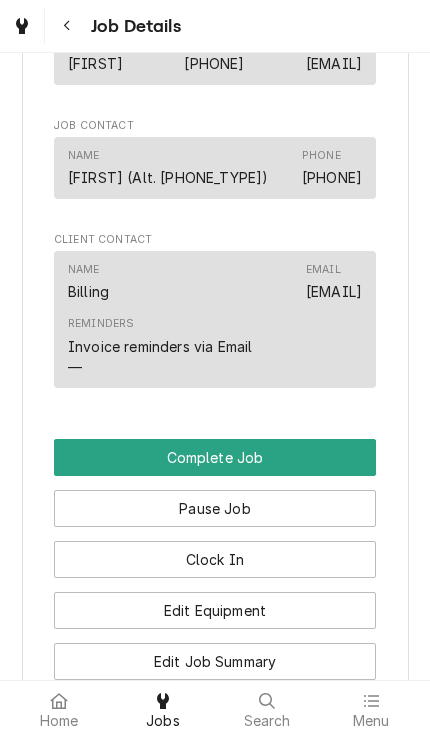 click on "Complete Job" at bounding box center [215, 457] 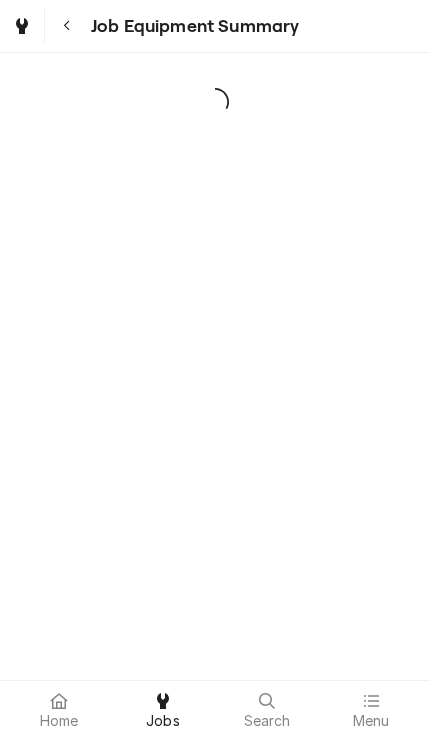 scroll, scrollTop: 0, scrollLeft: 0, axis: both 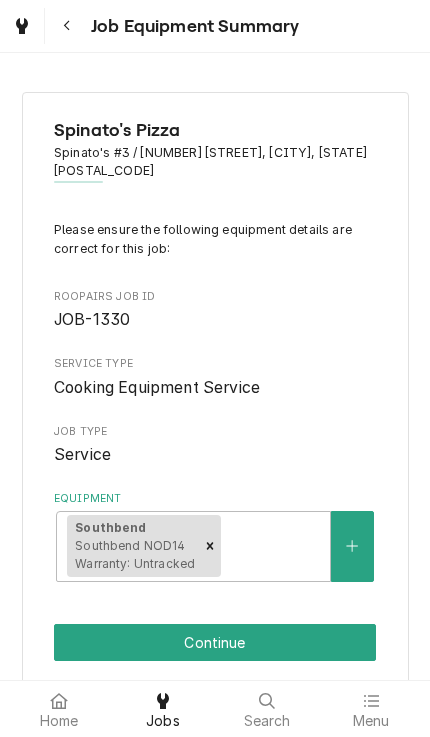 click on "Continue" at bounding box center (215, 642) 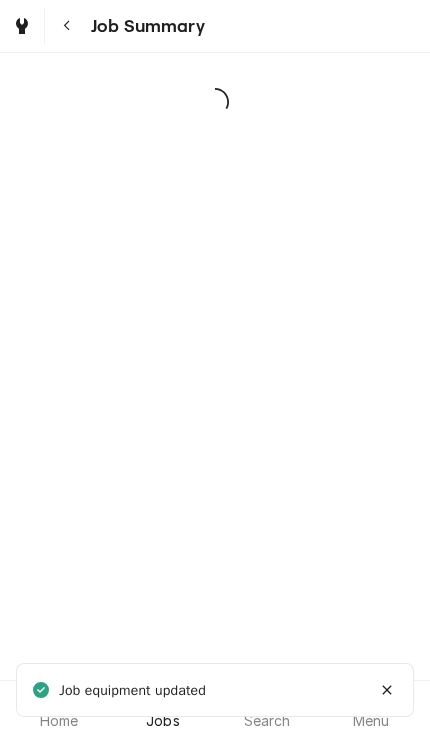 scroll, scrollTop: 0, scrollLeft: 0, axis: both 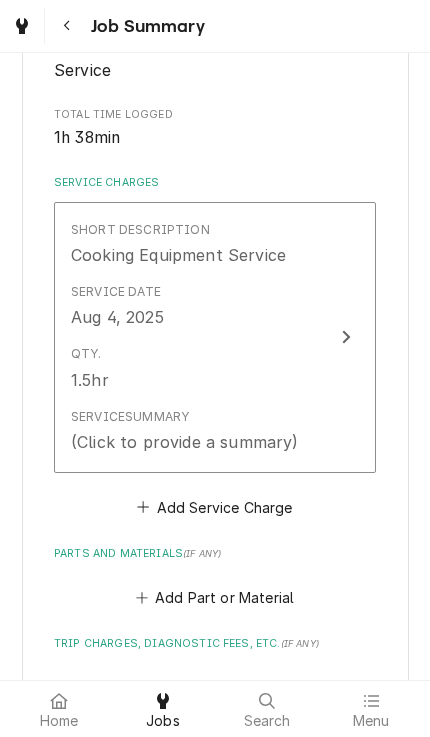 click on "Add Part or Material" at bounding box center (214, 598) 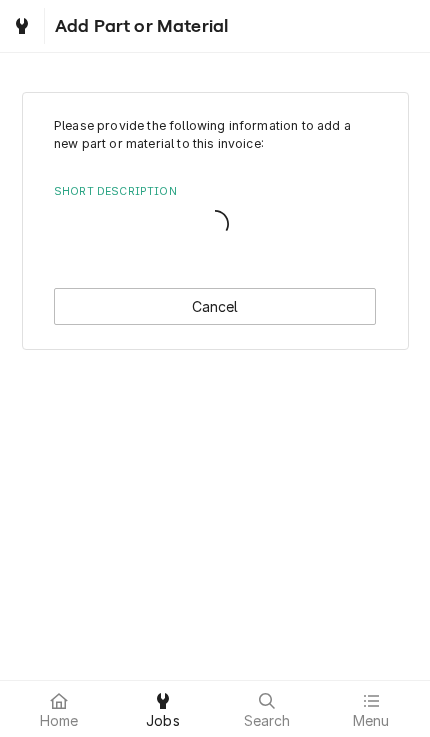 scroll, scrollTop: 0, scrollLeft: 0, axis: both 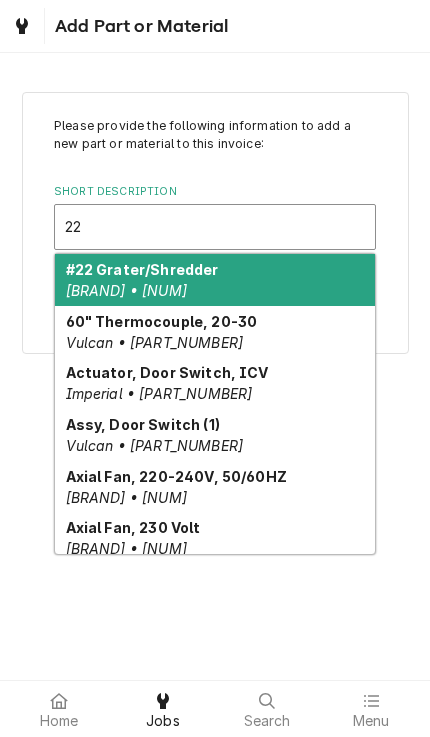 type on "2" 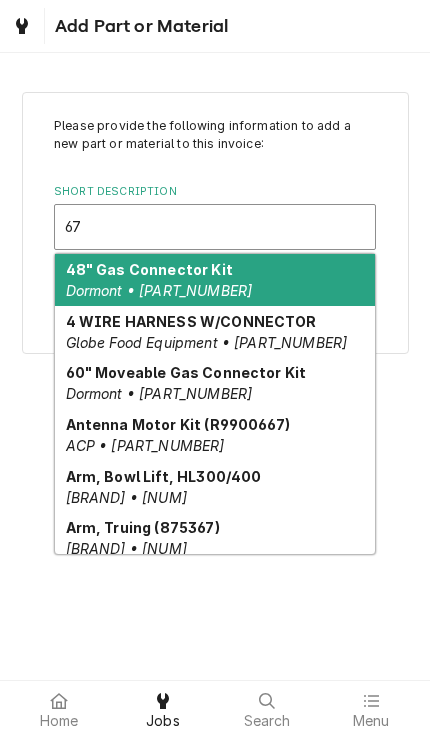 type on "6" 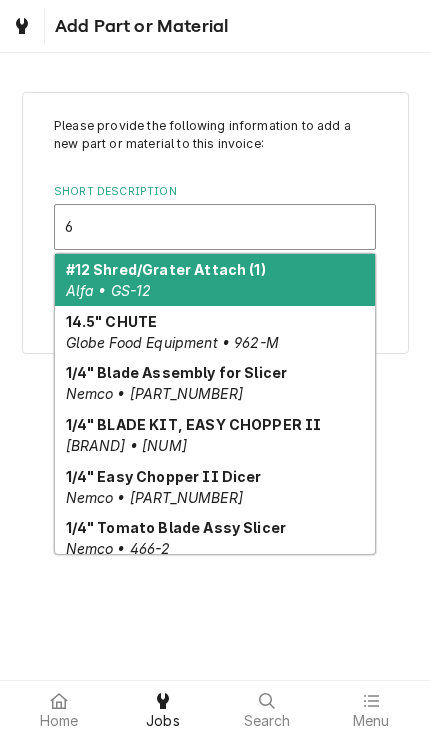 type 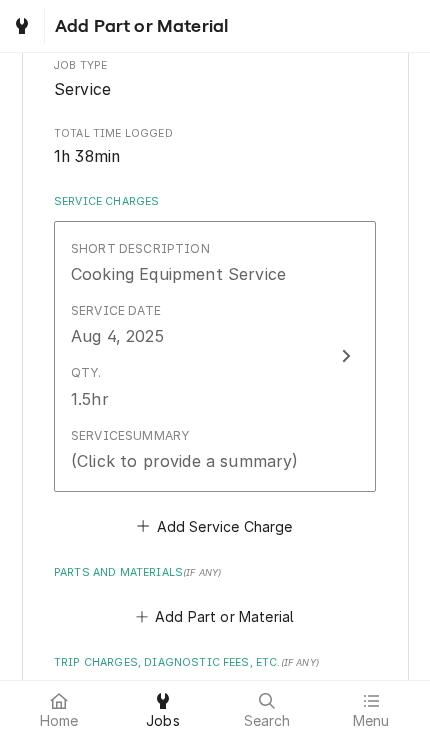 click on "Short Description Cooking Equipment Service Service Date Aug 4, 2025 Qty. 1.5hr Service  Summary (Click to provide a summary)" at bounding box center (215, 356) 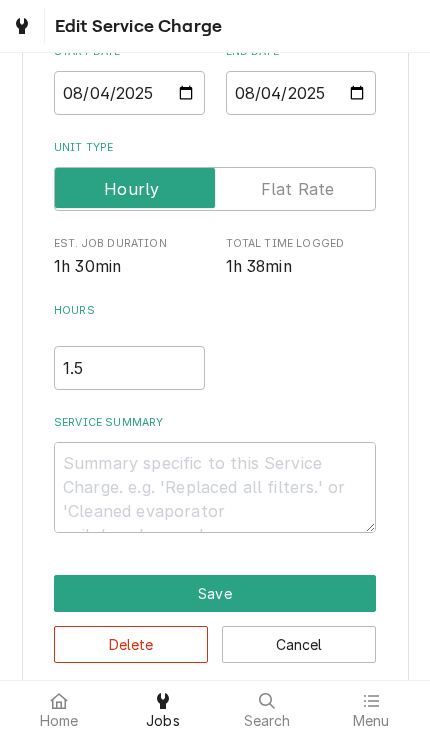 type on "x" 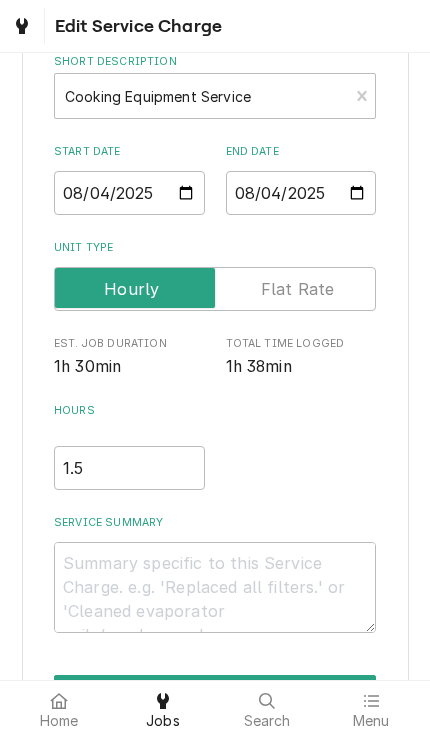 scroll, scrollTop: 124, scrollLeft: 0, axis: vertical 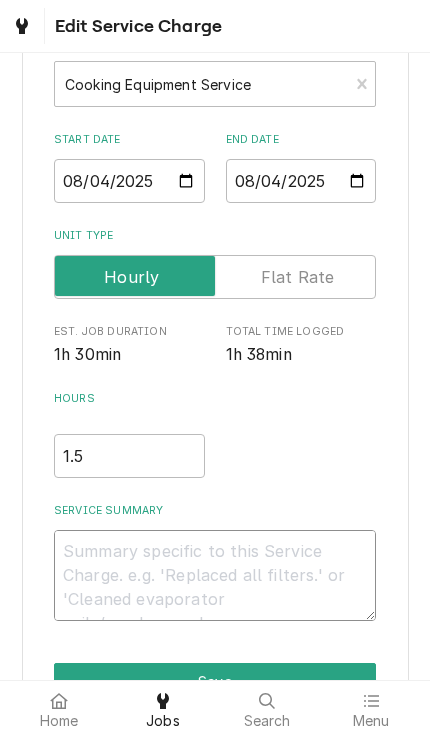 click on "Service Summary" at bounding box center (215, 575) 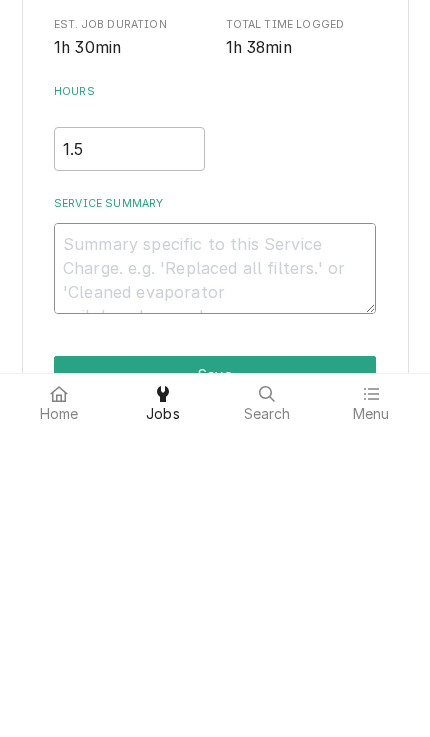 type on "D" 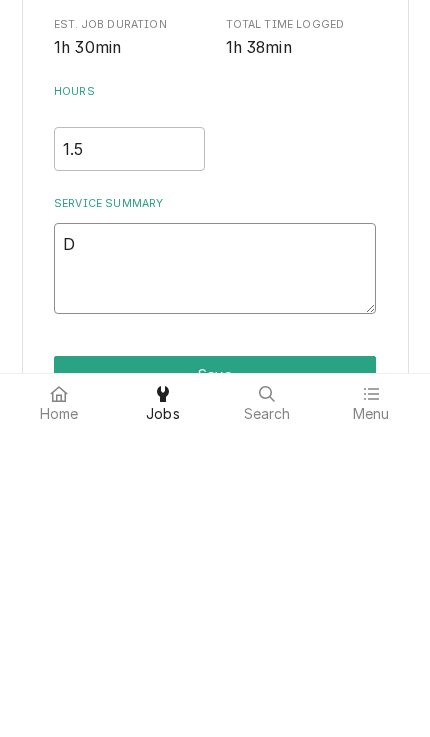 type on "x" 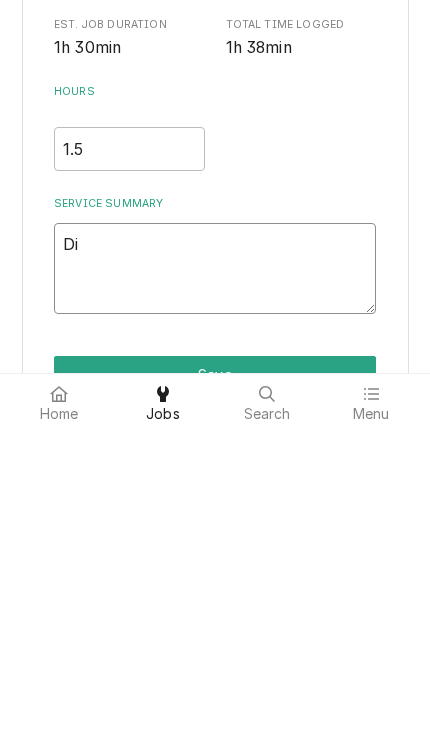type on "x" 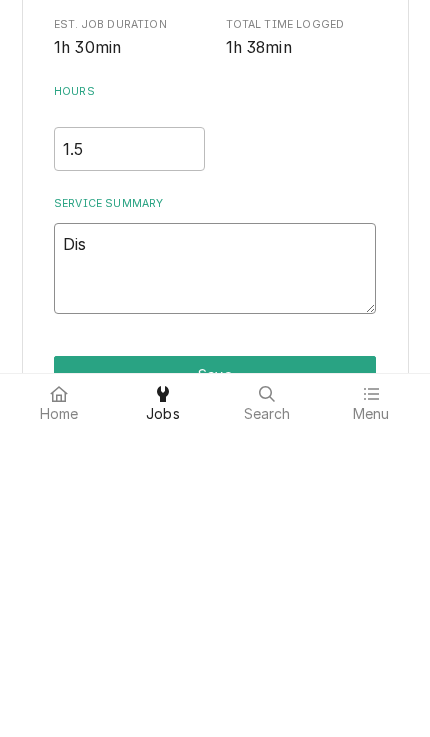 type on "x" 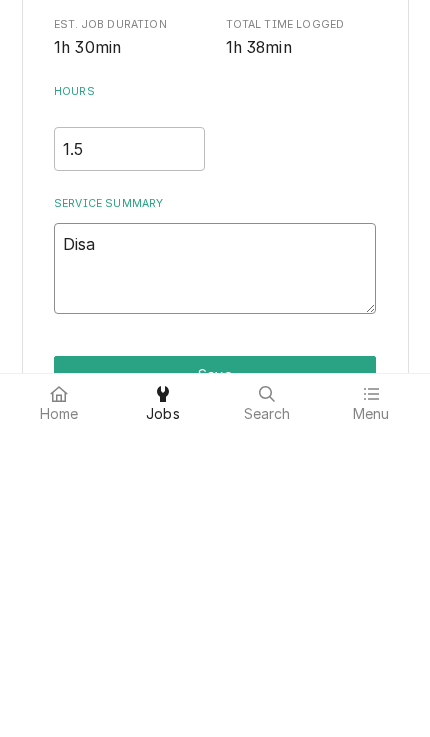 type on "x" 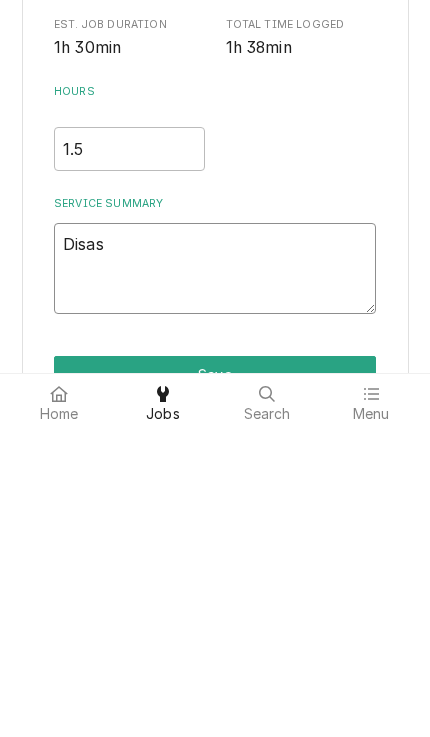 type on "x" 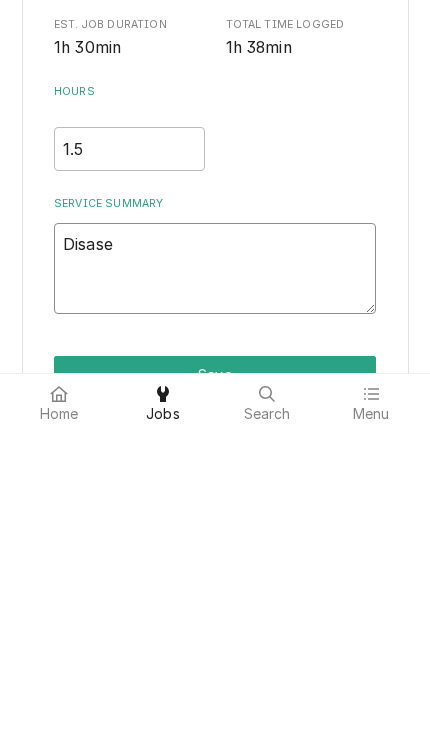 type on "Disasem" 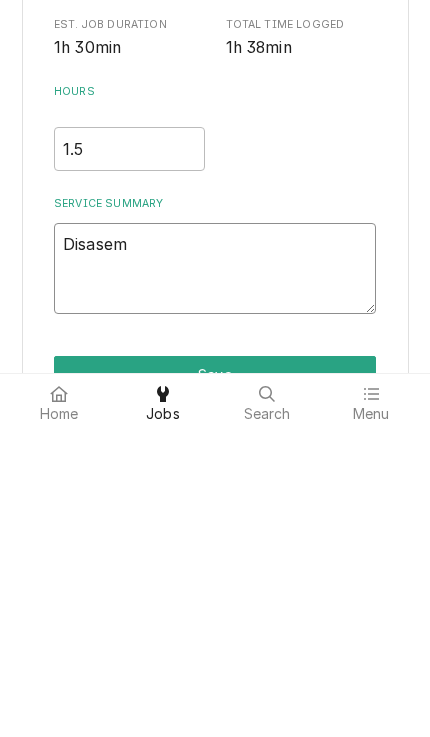 type on "x" 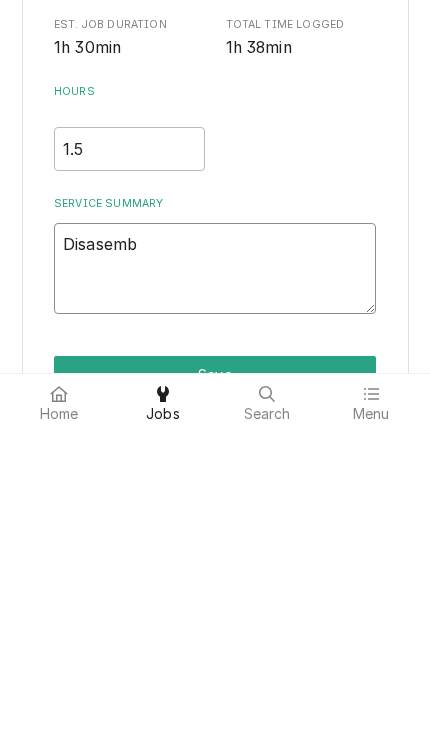 type on "x" 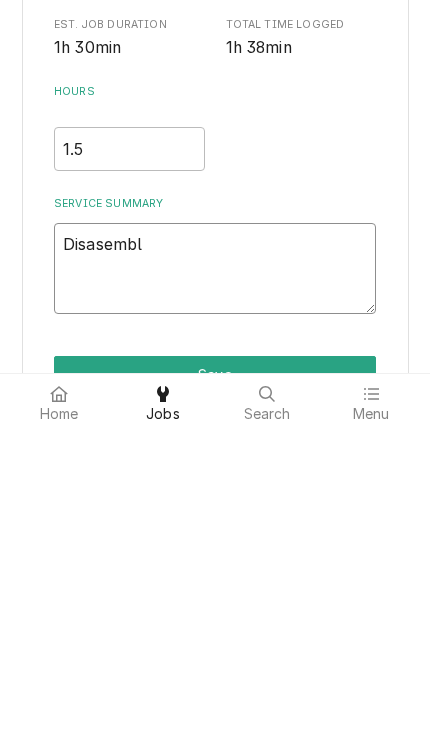 type on "Disasemble" 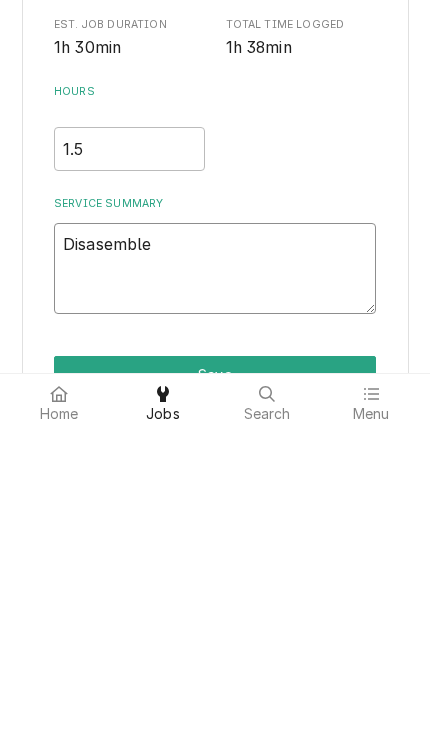 type on "x" 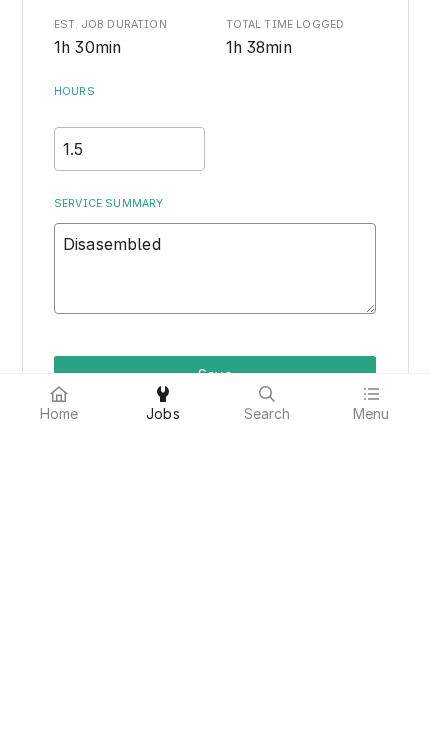 type on "x" 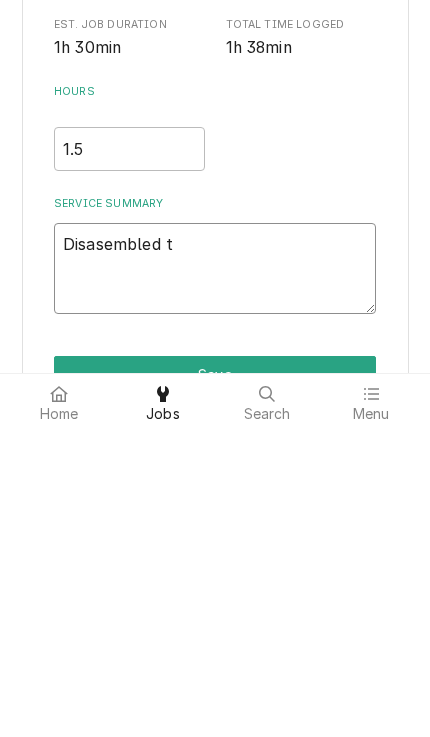 type on "x" 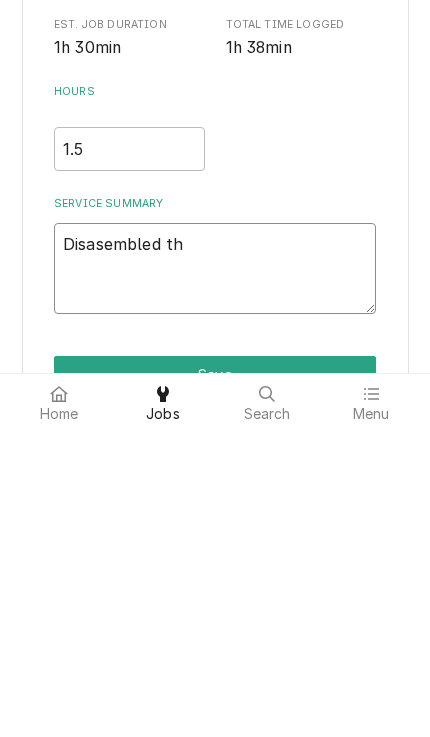 type on "x" 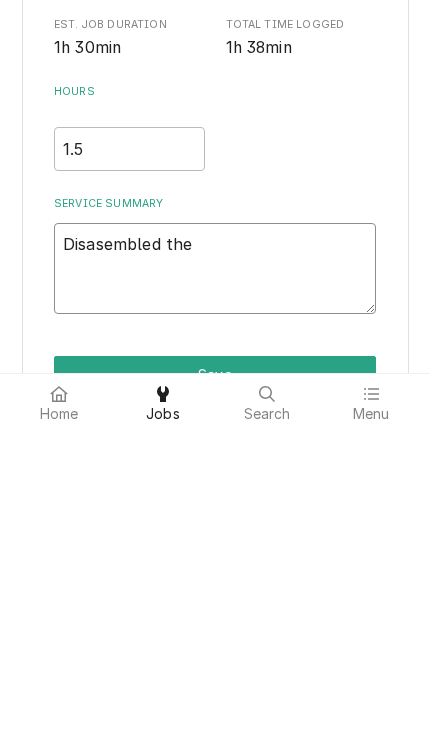 type on "Disasembled the" 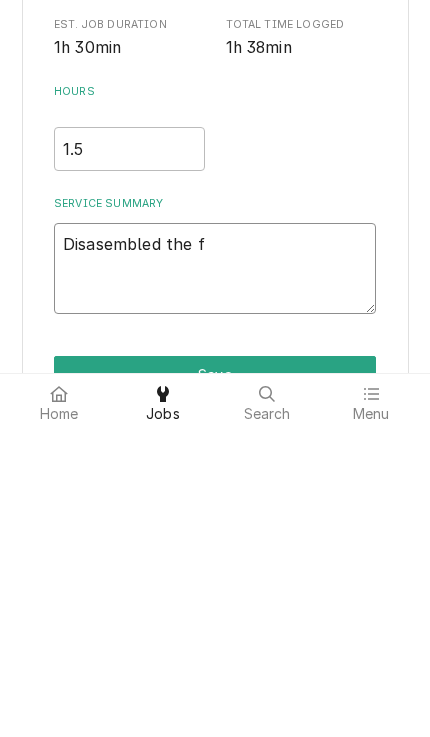 type on "Disasembled the fr" 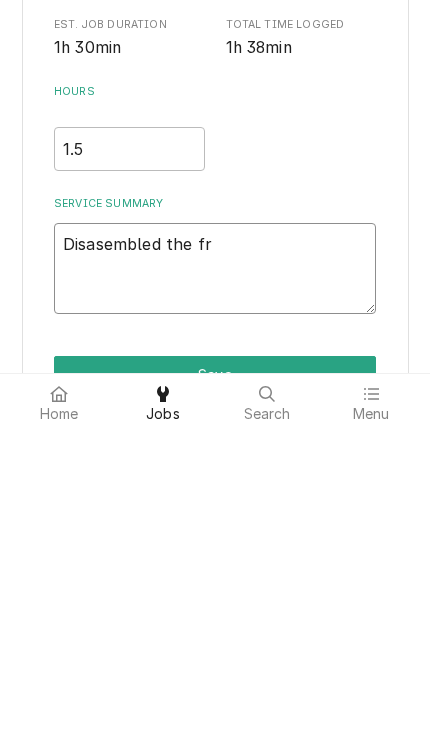 type on "x" 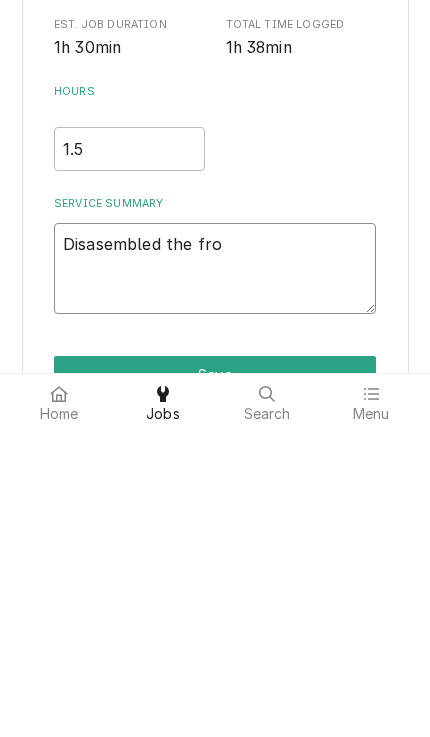 type on "x" 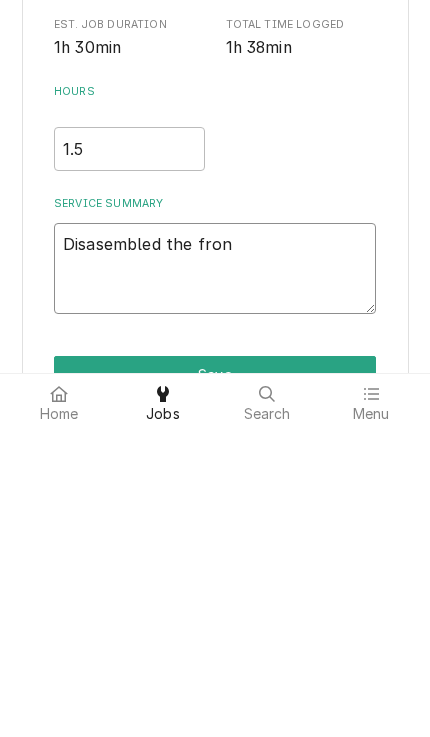 type on "Disasembled the fron" 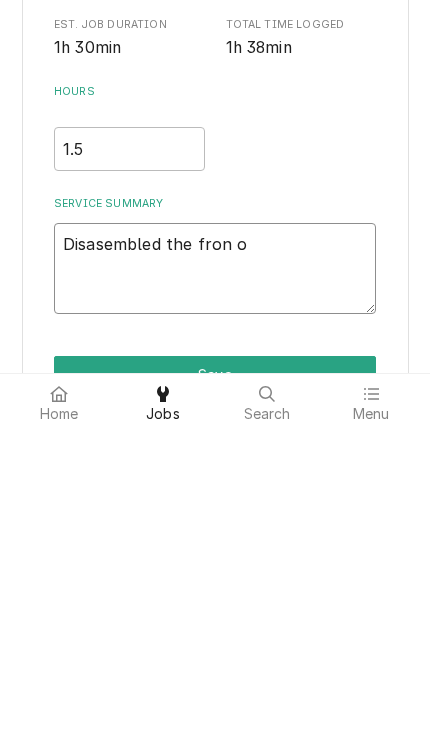 type on "x" 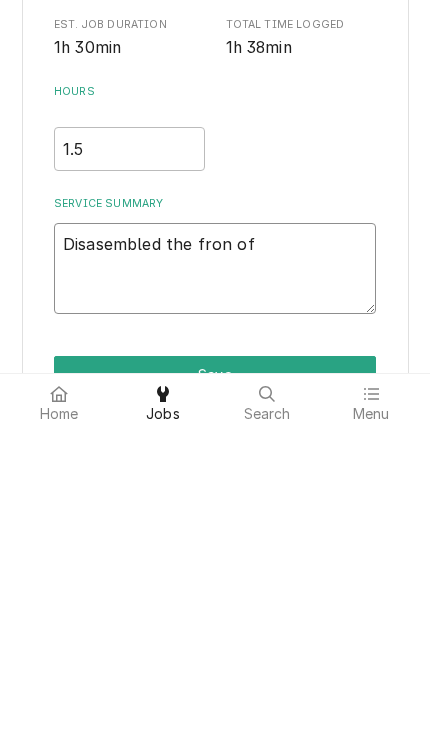 type on "x" 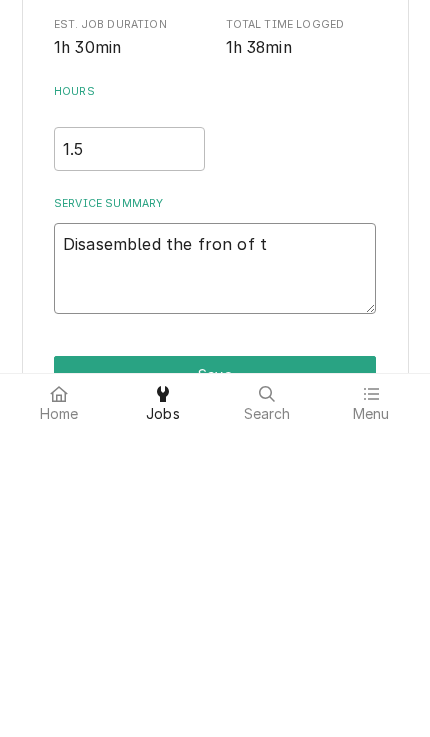 type on "Disasembled the fron of th" 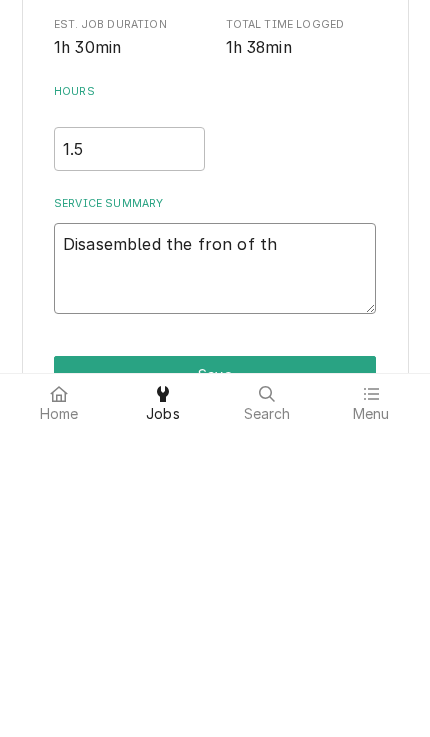 type on "x" 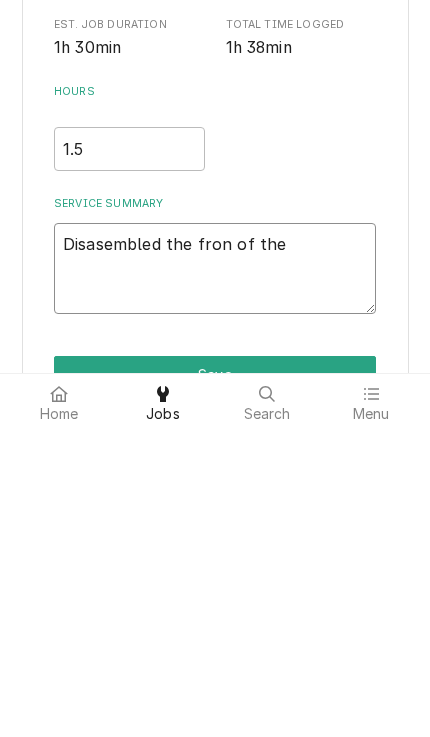 type on "x" 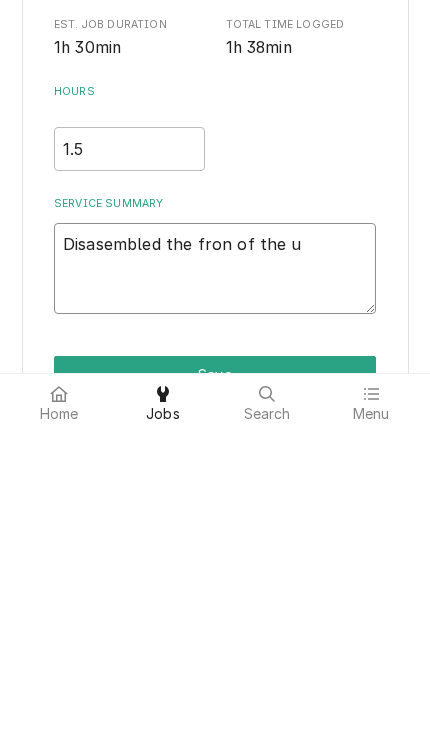 type on "x" 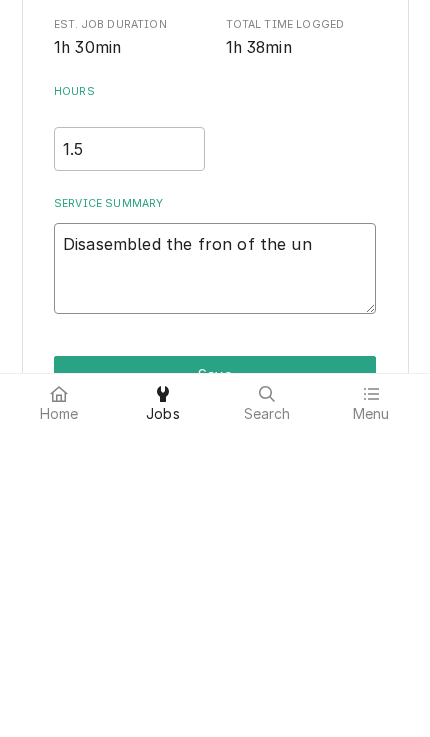 type on "x" 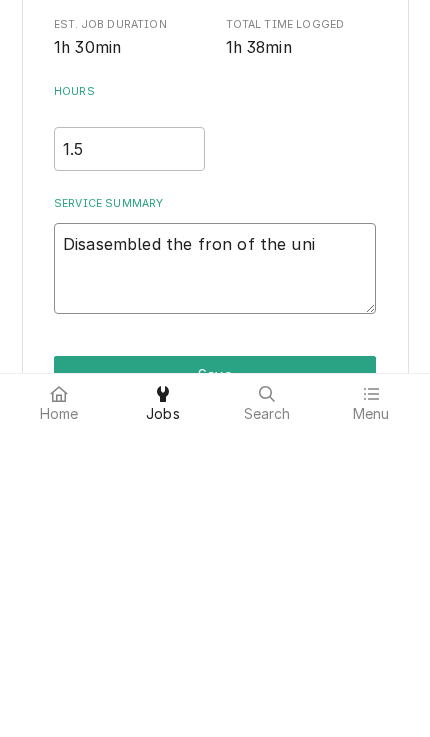 type on "x" 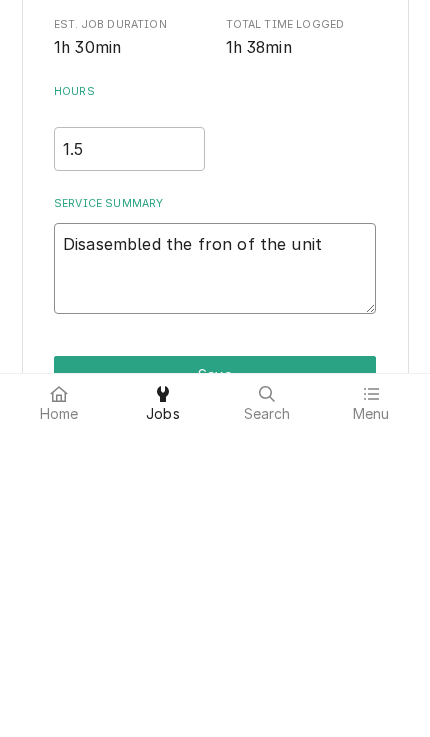 type on "x" 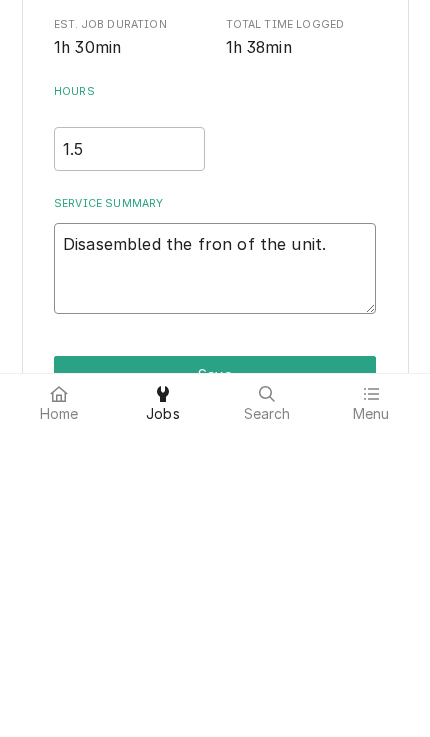 type on "x" 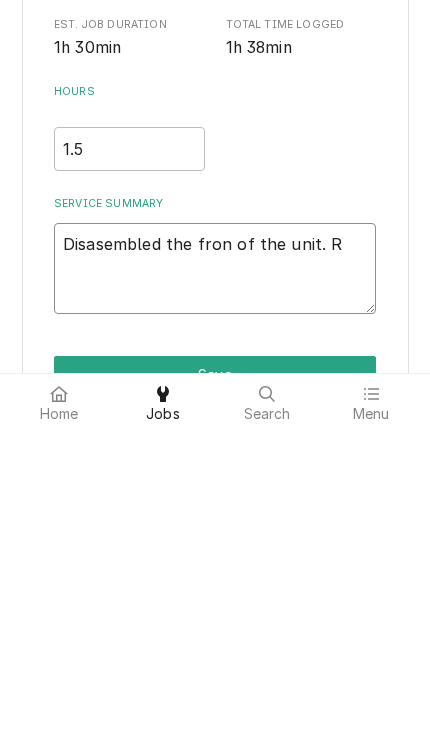 type on "x" 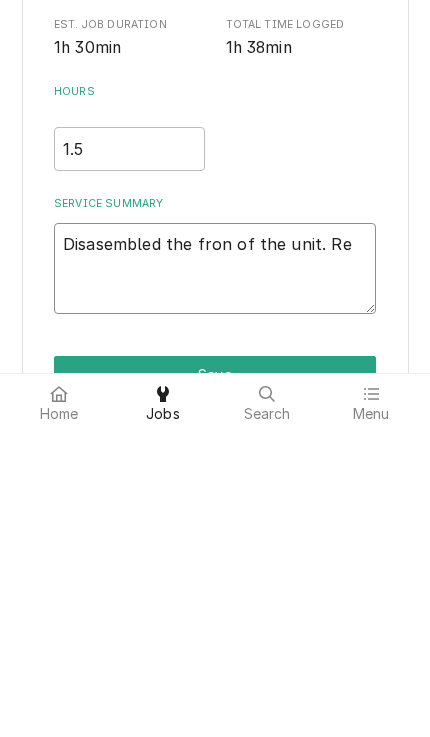 type on "x" 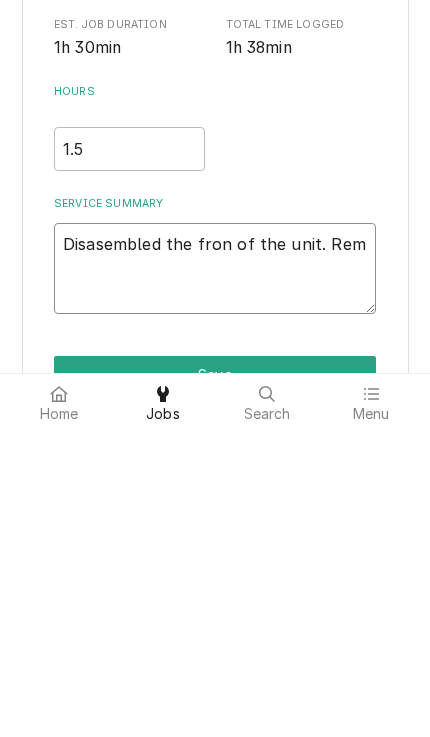 type on "x" 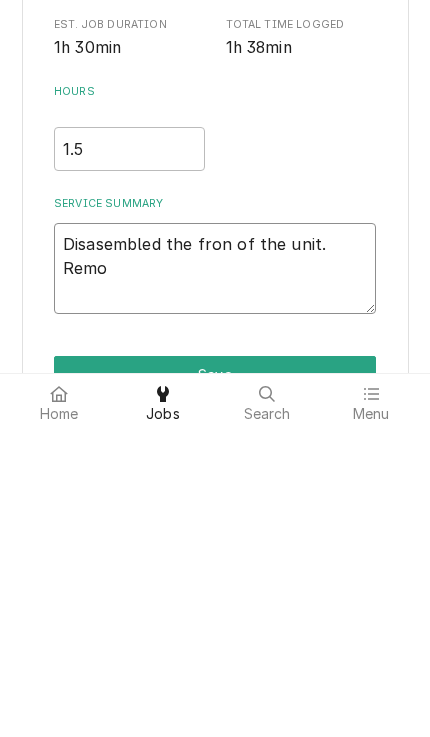 type on "x" 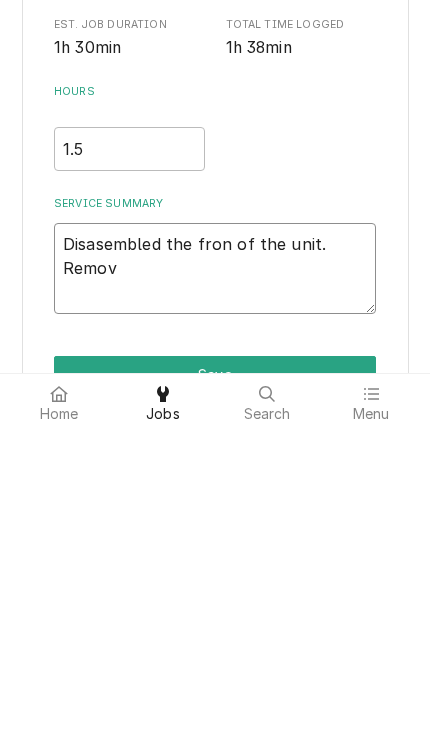 type on "Disasembled the fron of the unit. Remove" 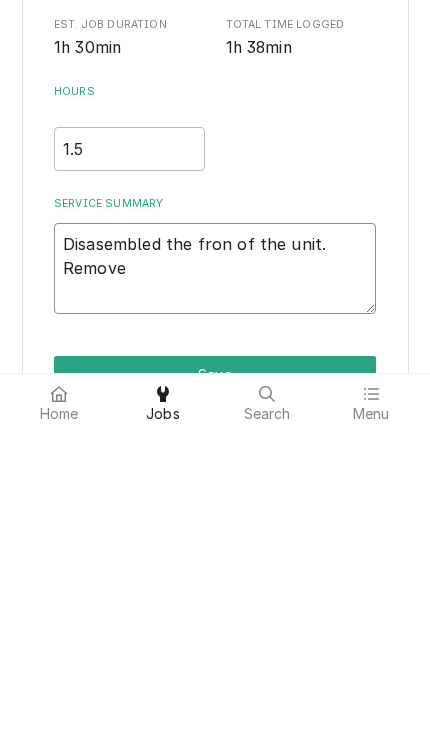 type on "x" 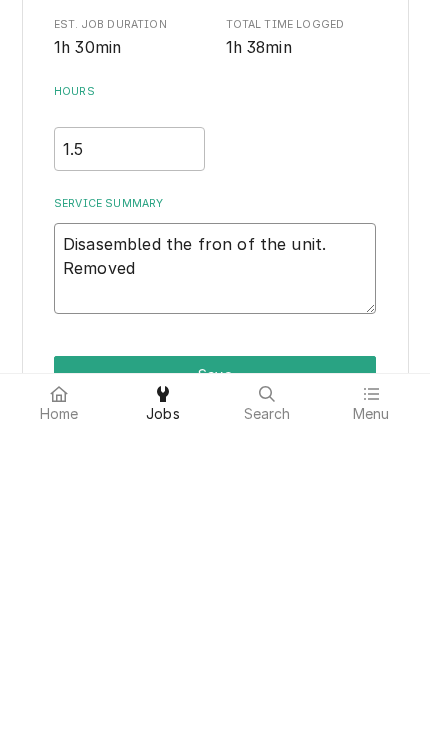 type on "x" 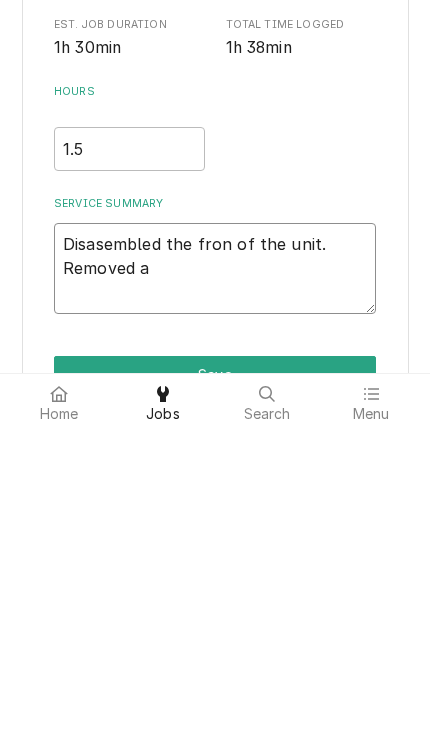 type on "x" 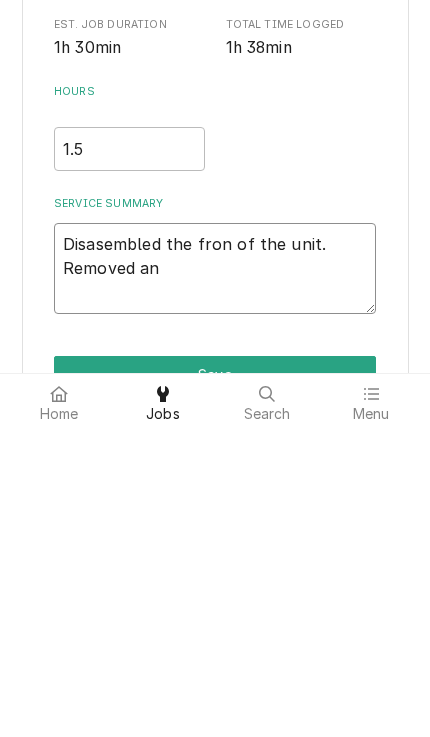type on "x" 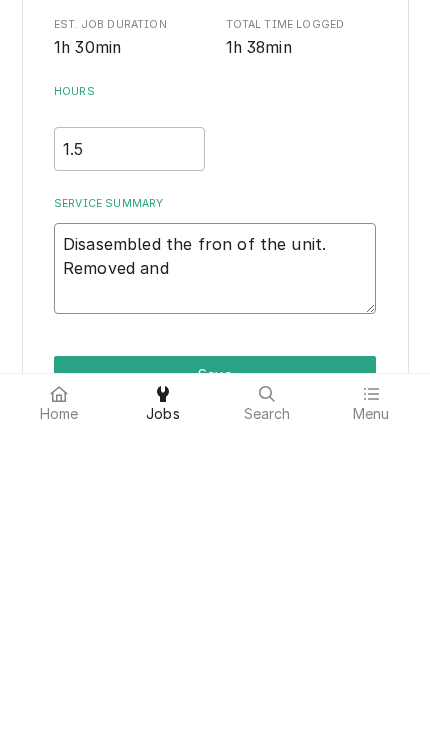 type on "x" 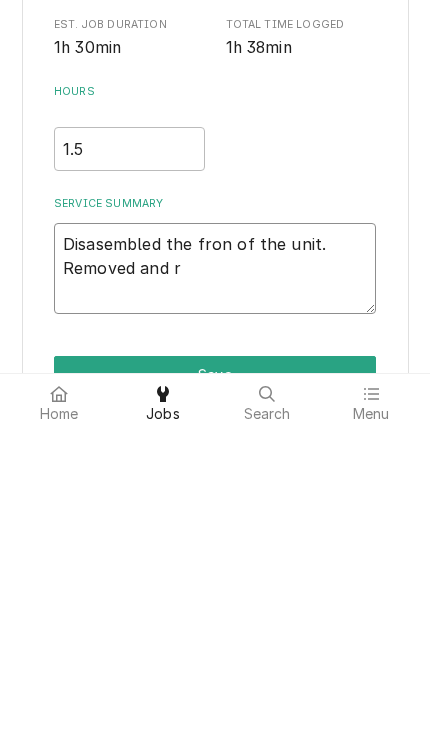 type on "x" 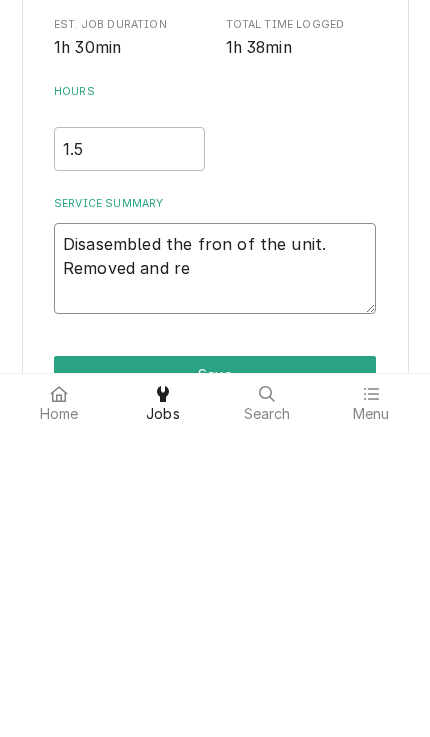 type on "x" 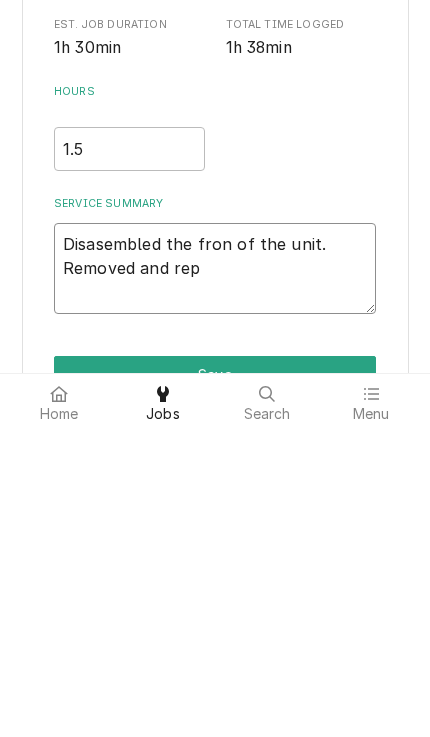 type on "x" 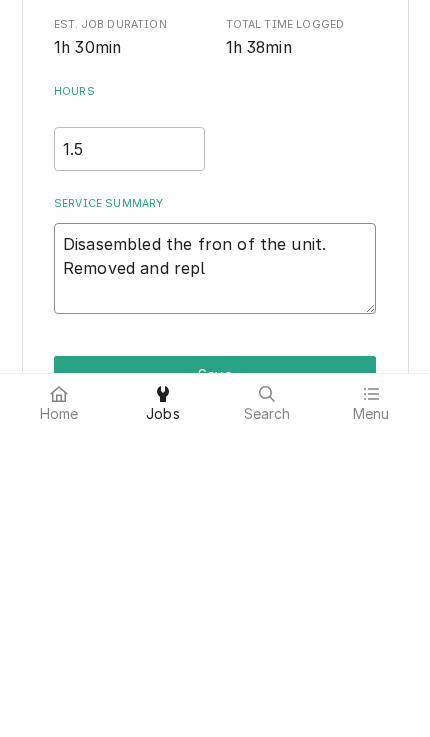 type on "x" 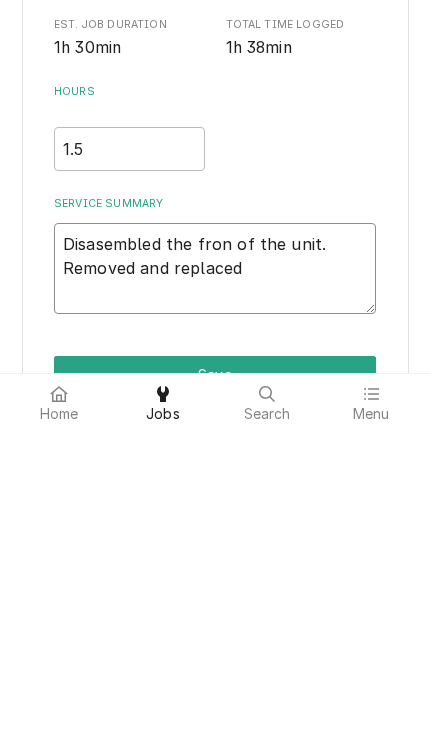 type on "x" 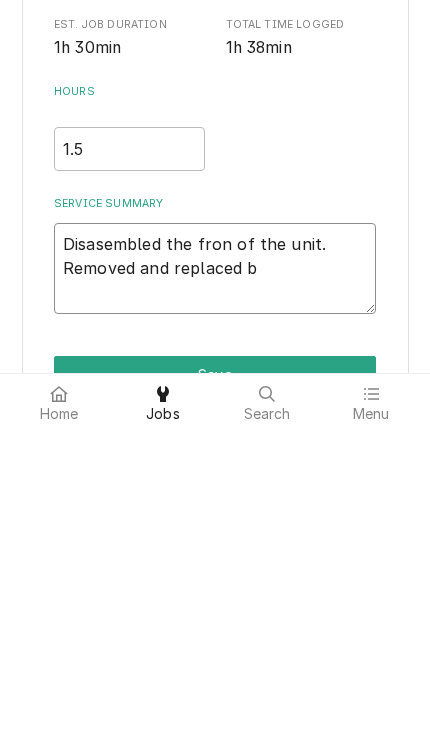 type on "x" 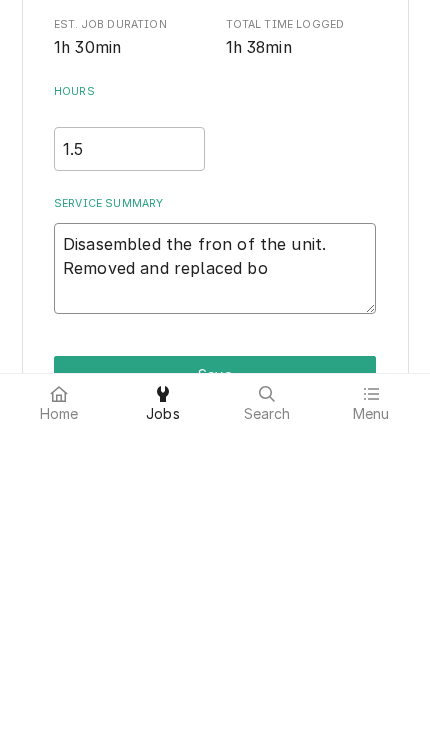 type on "Disasembled the fron of the unit. Removed and replaced bot" 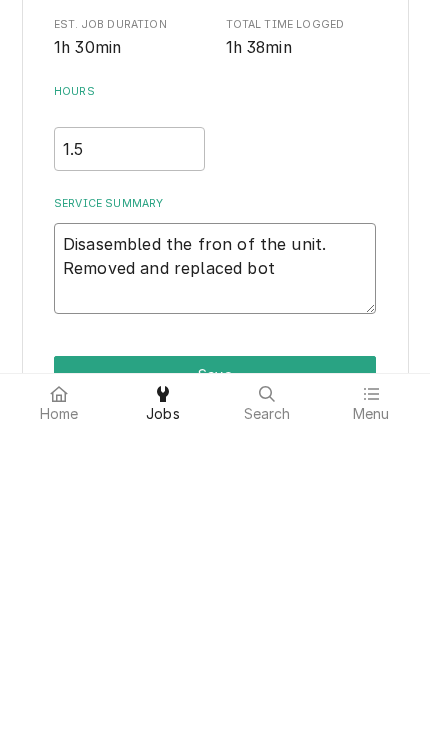 type on "x" 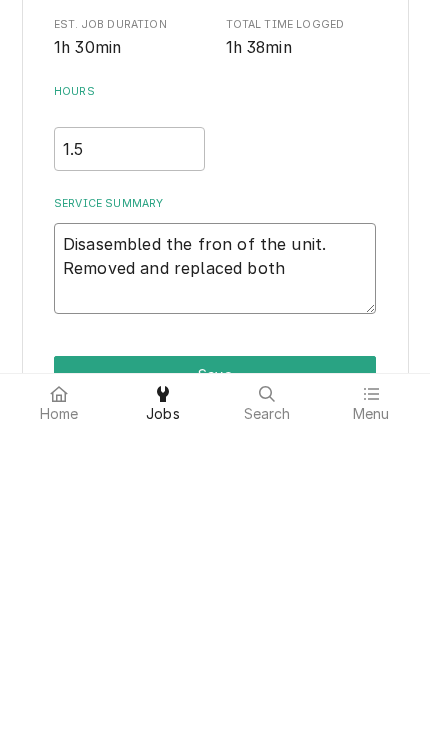 type on "x" 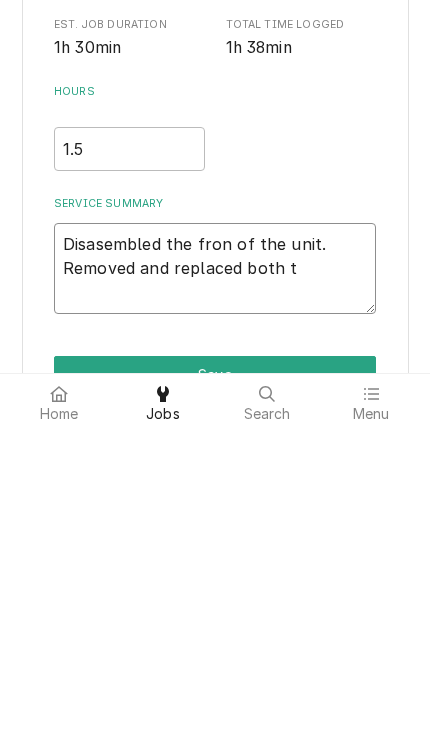type on "x" 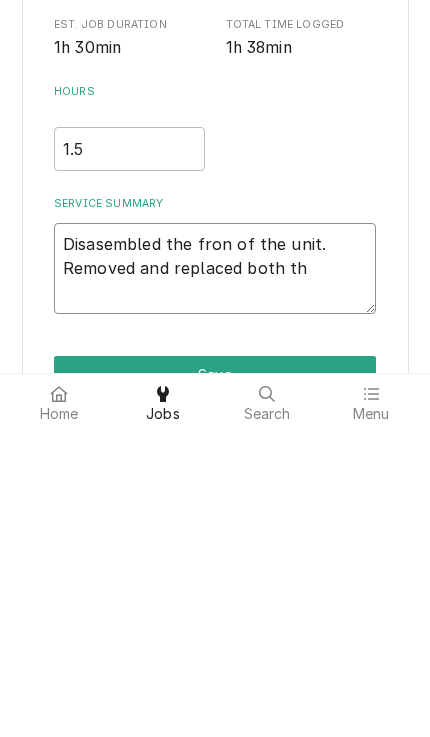 type on "x" 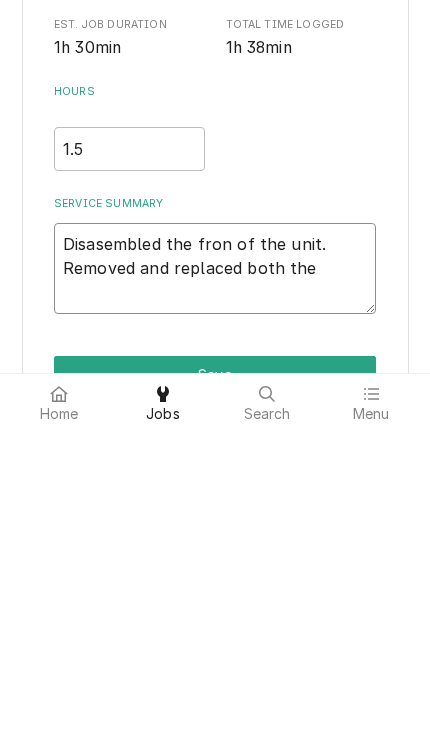 type on "x" 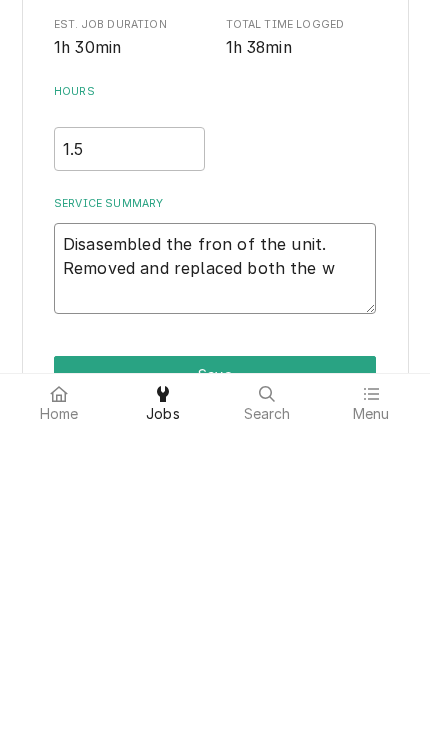 type on "Disasembled the fron of the unit. Removed and replaced both the wa" 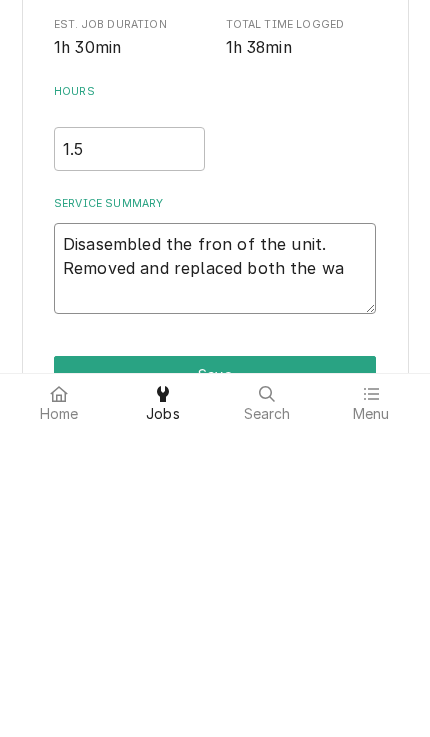 type on "Disasembled the fron of the unit. Removed and replaced both the wat" 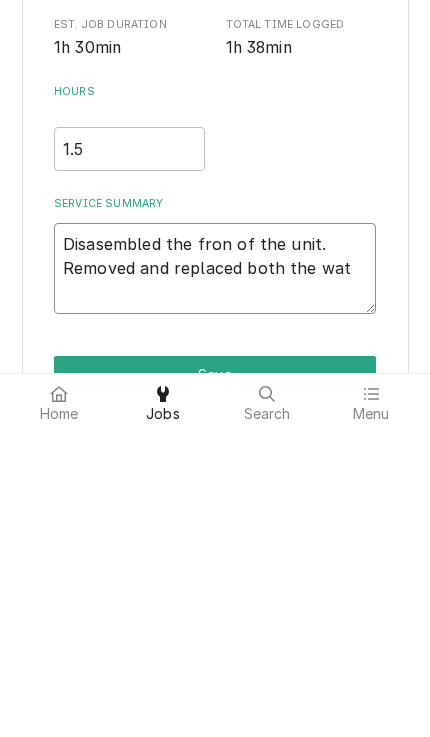 type on "x" 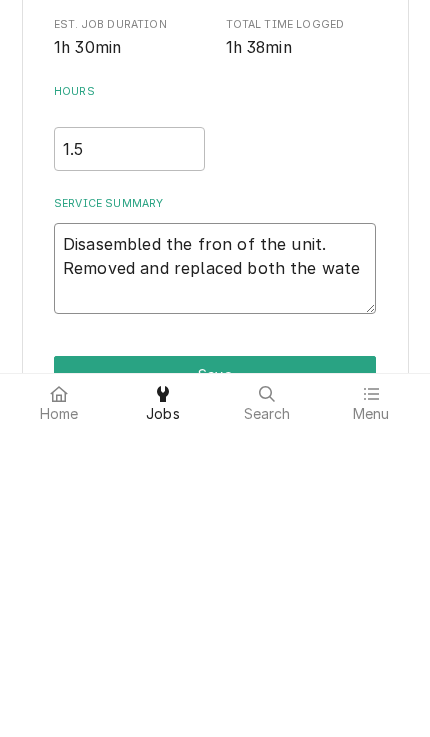 type on "x" 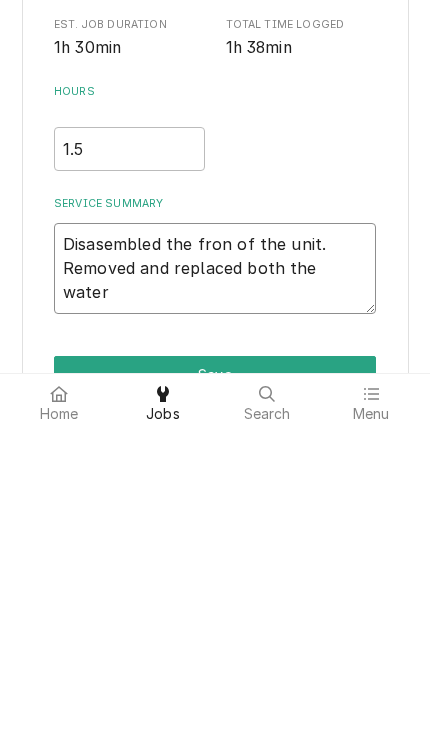 type on "x" 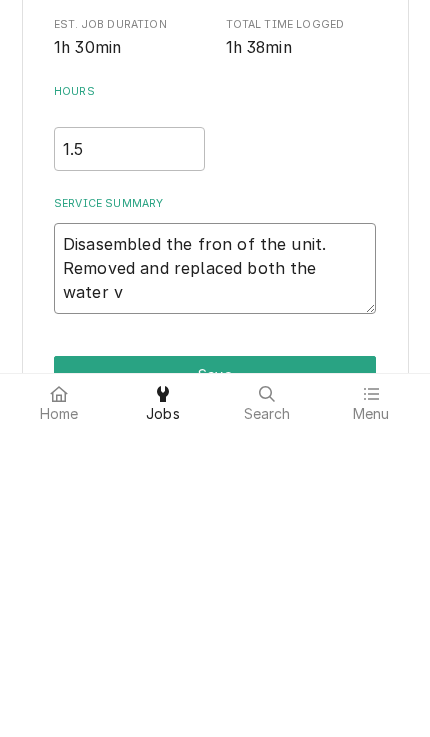 type on "x" 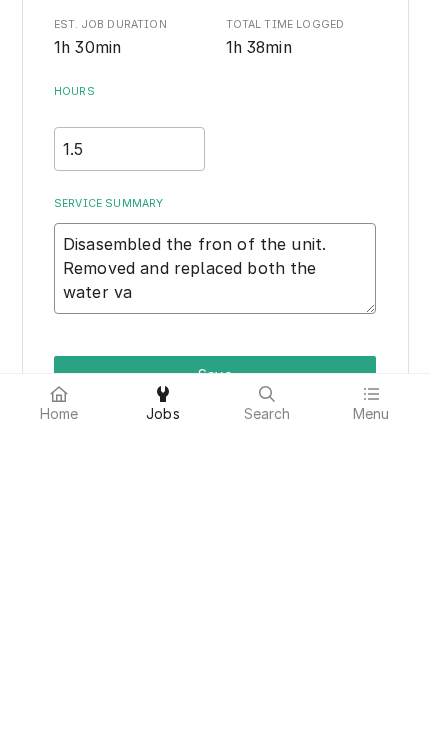 type on "Disasembled the fron of the unit. Removed and replaced both the water val" 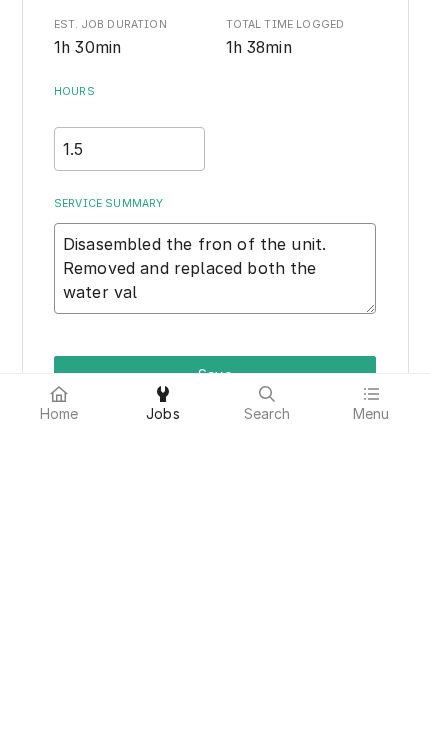type on "x" 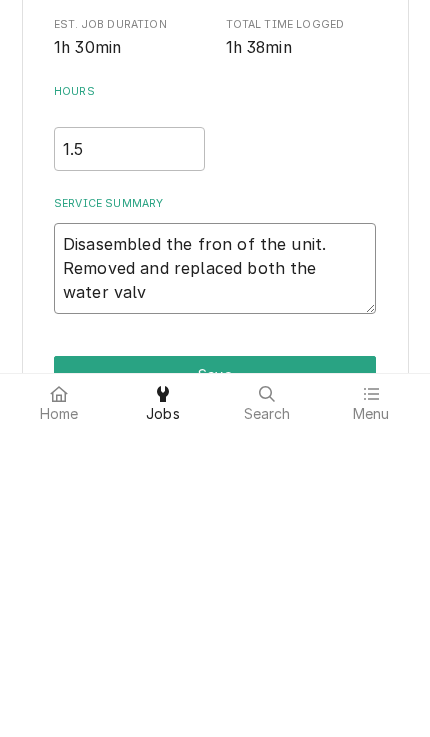 type on "x" 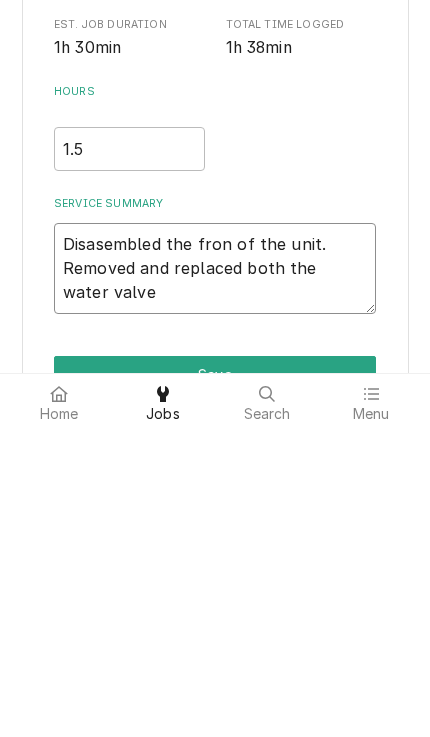 type on "x" 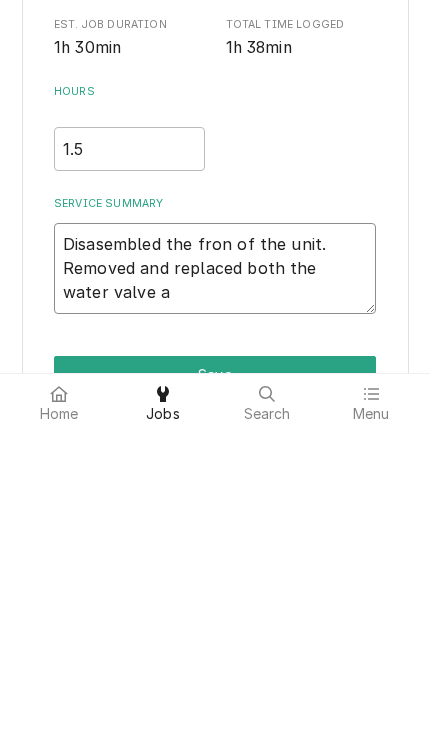type on "x" 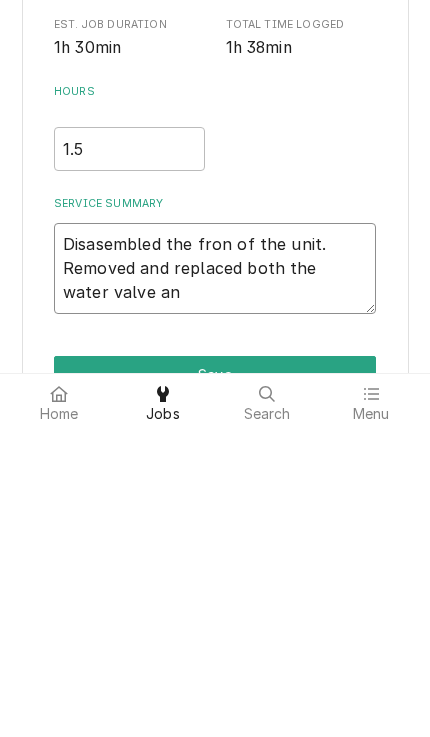 type on "Disasembled the fron of the unit. Removed and replaced both the water valve and" 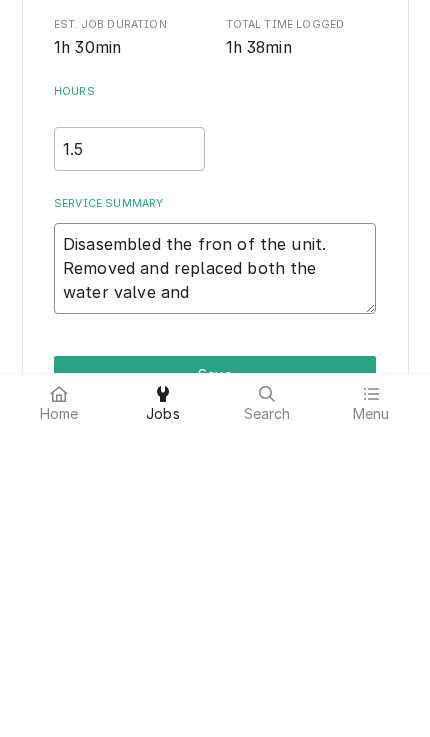 type on "x" 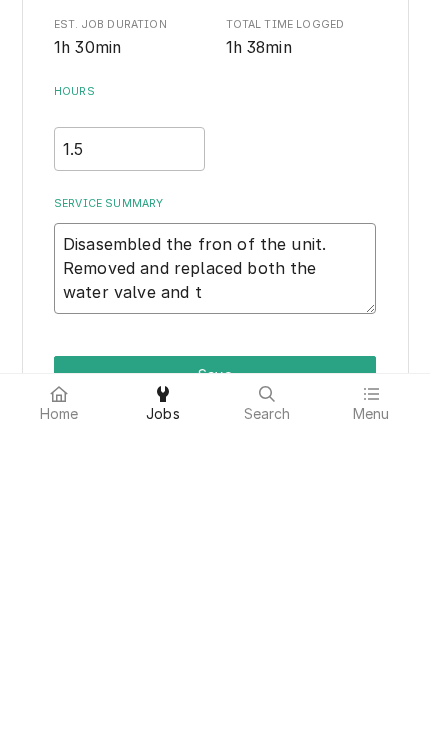 type on "x" 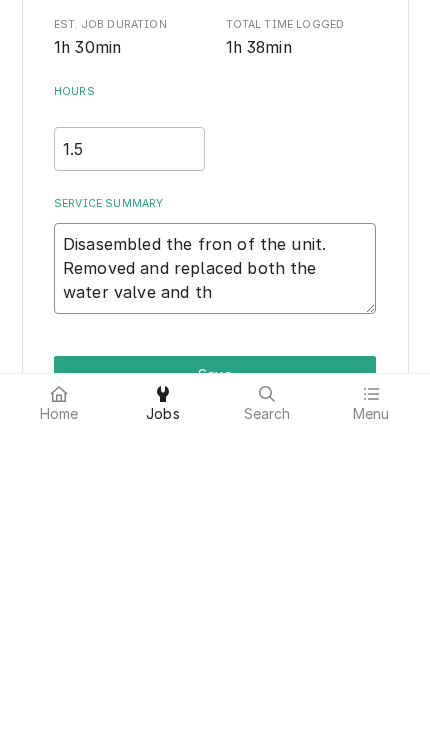 type on "Disasembled the fron of the unit. Removed and replaced both the water valve and the" 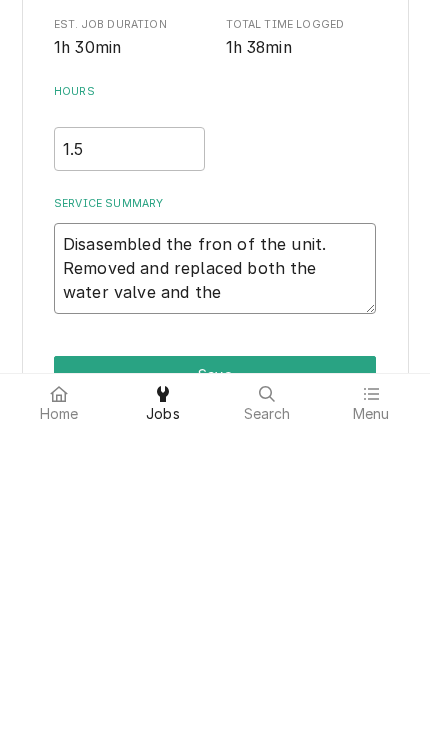 type on "x" 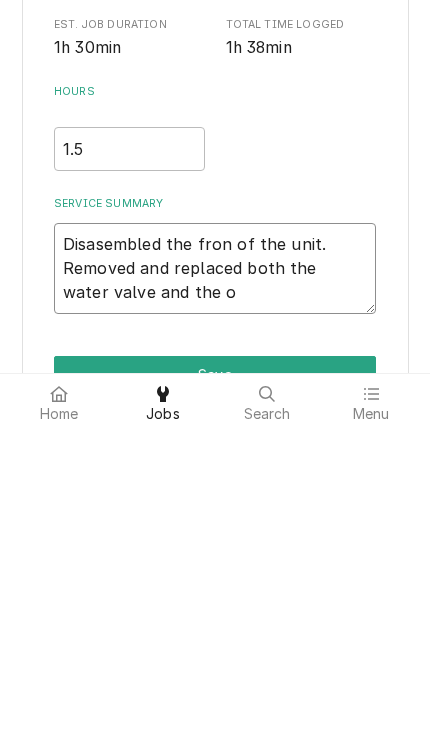 type on "x" 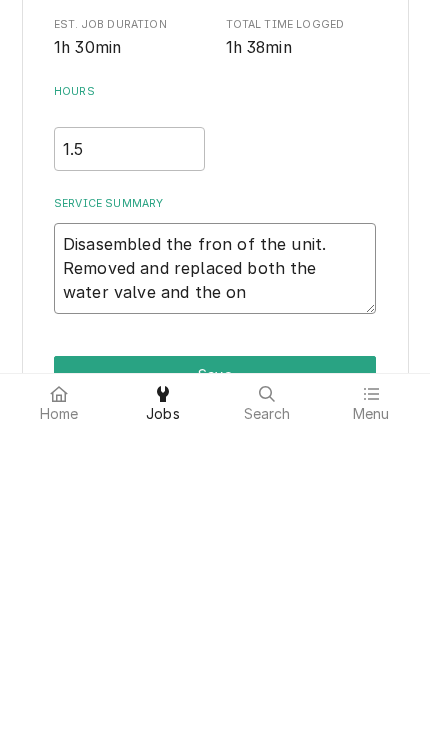 type on "x" 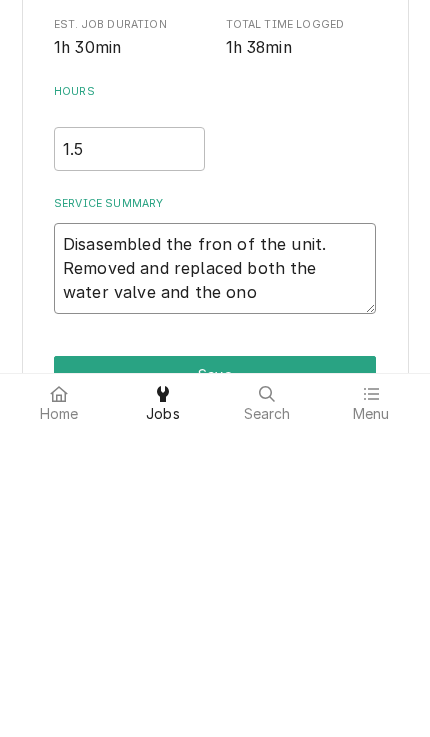 type on "x" 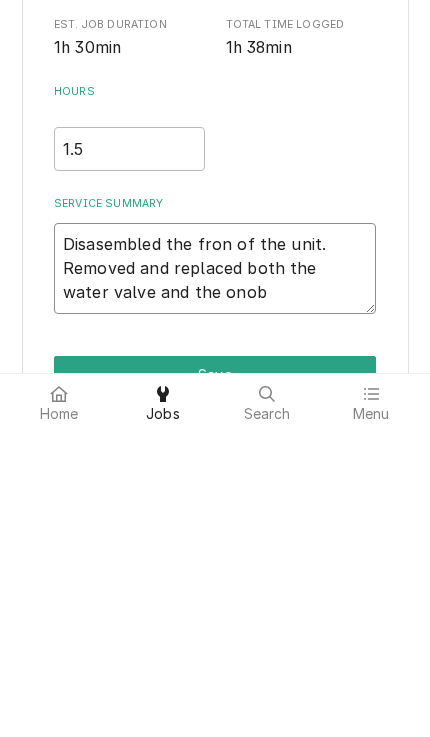 type on "Disasembled the fron of the unit. Removed and replaced both the water valve and the ono" 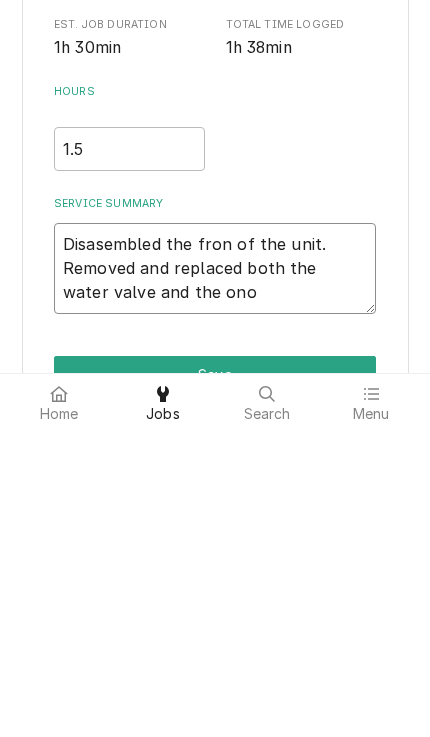 type on "x" 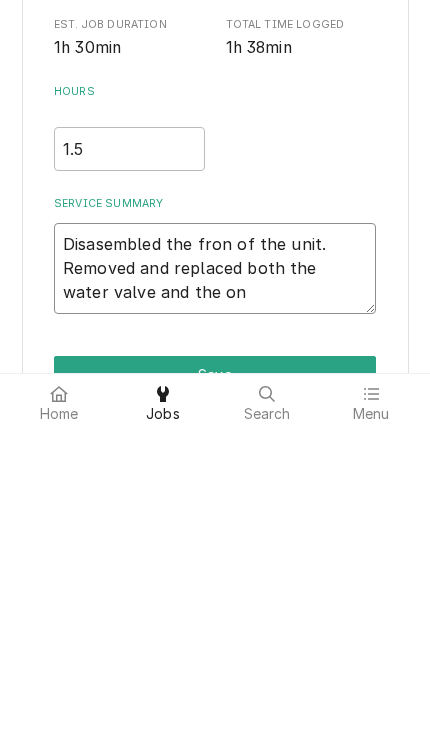type on "x" 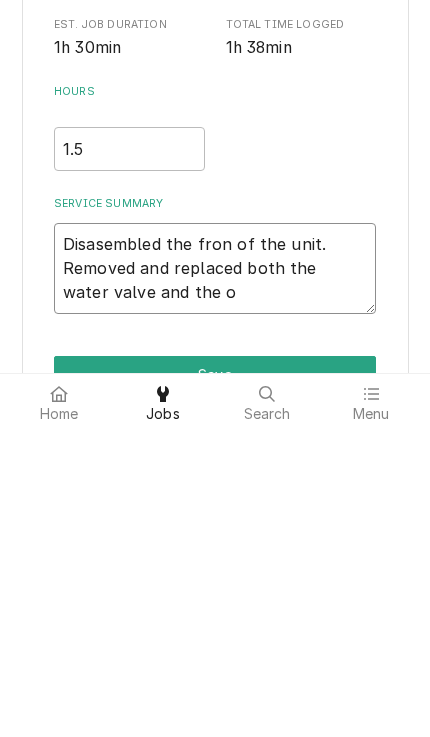 type on "x" 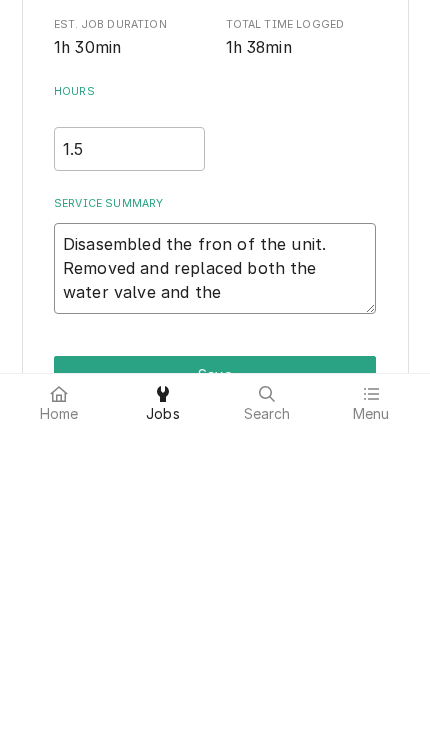 type on "x" 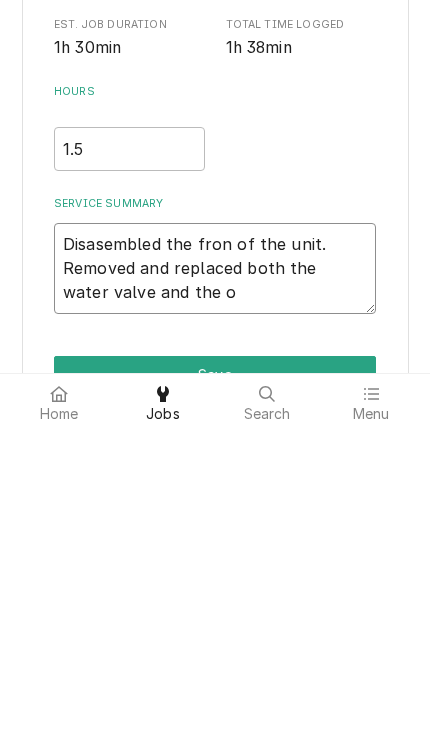 type on "x" 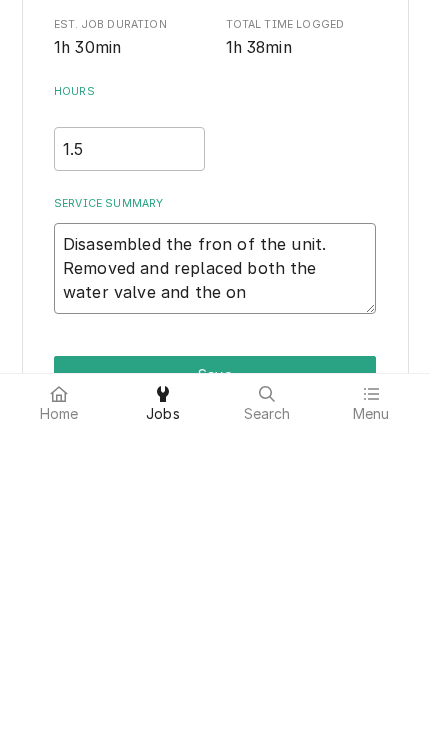 type on "x" 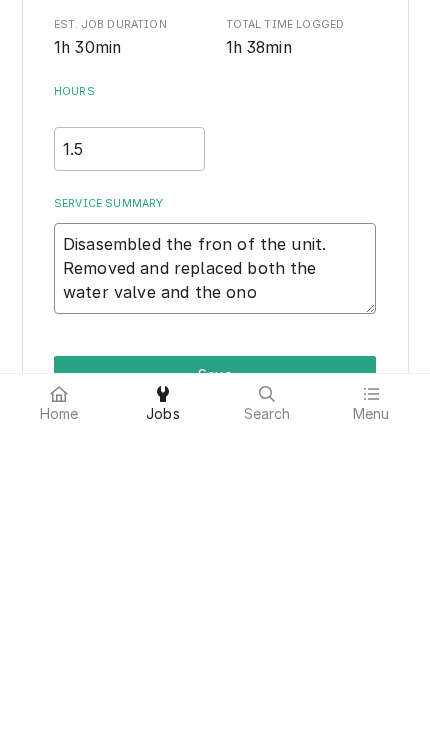 type on "x" 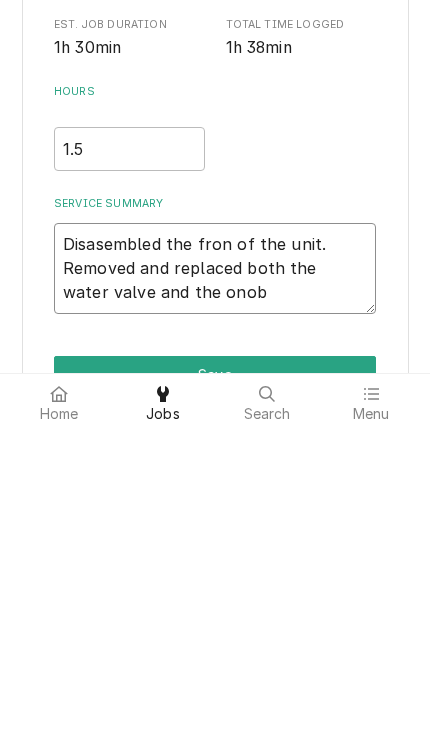 type on "x" 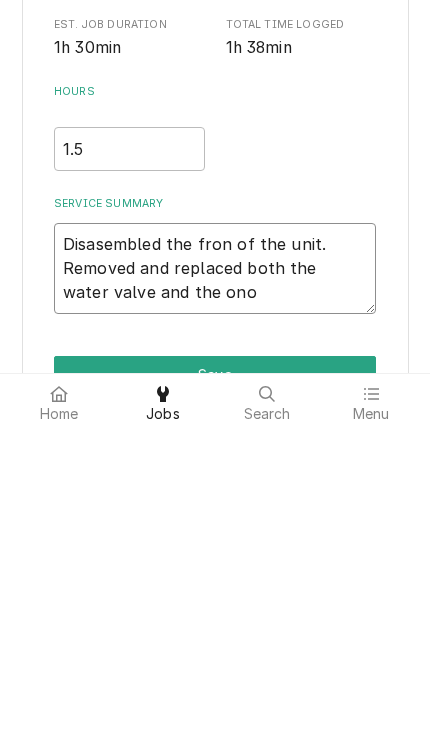 type on "x" 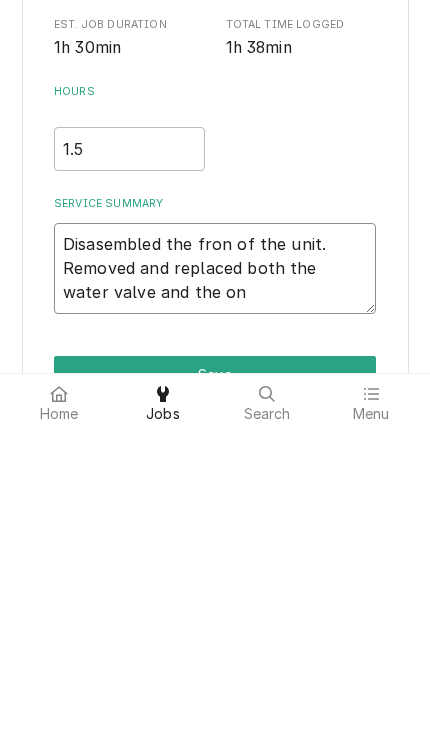 type on "x" 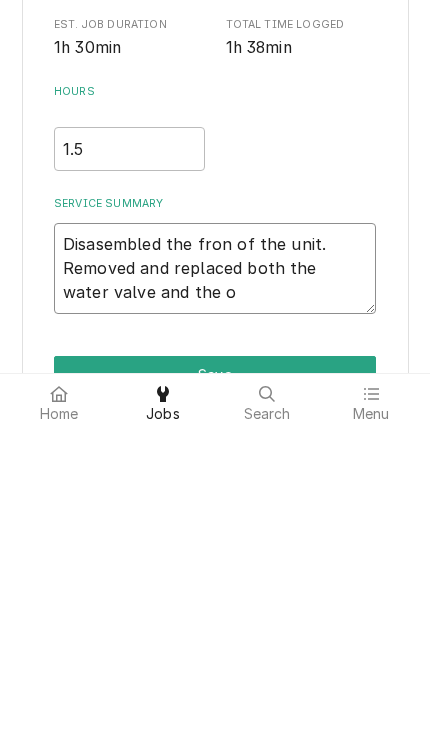 type on "x" 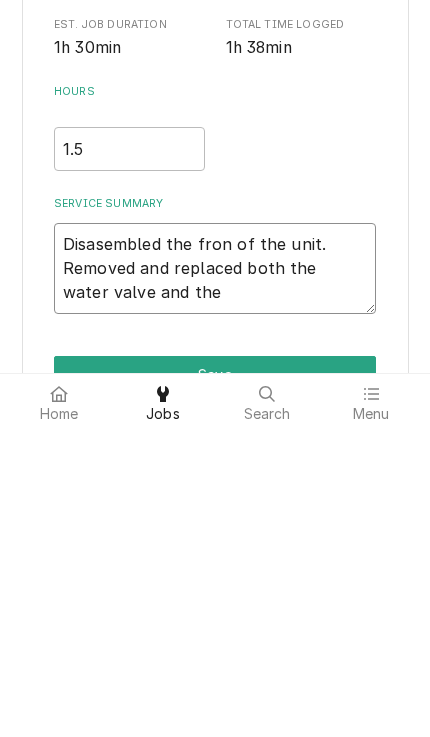 type on "Disasembled the fron of the unit. Removed and replaced both the water valve and the k" 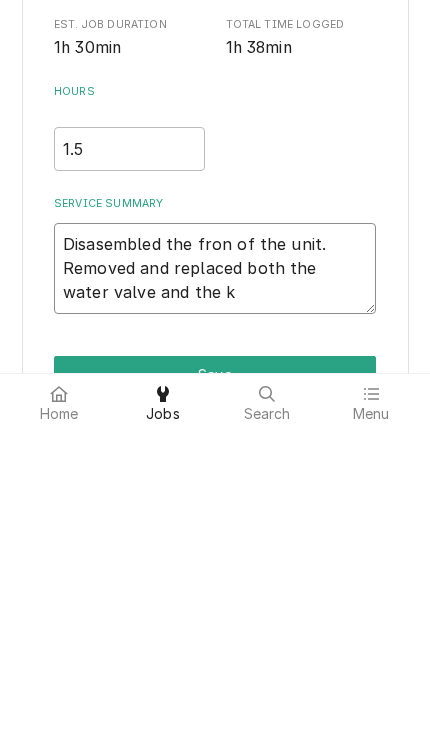 type on "x" 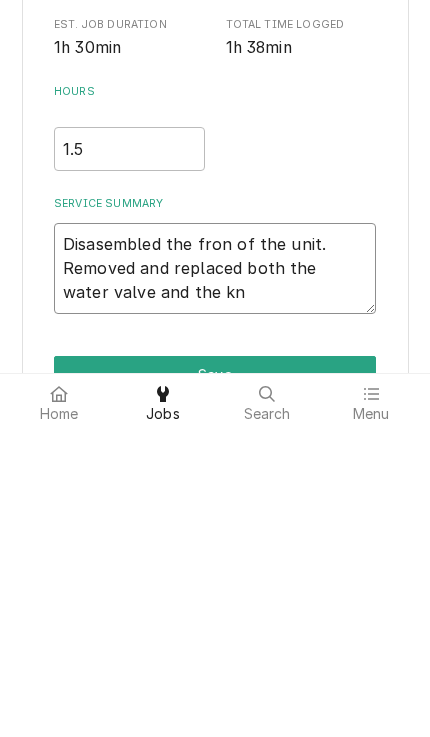 type on "x" 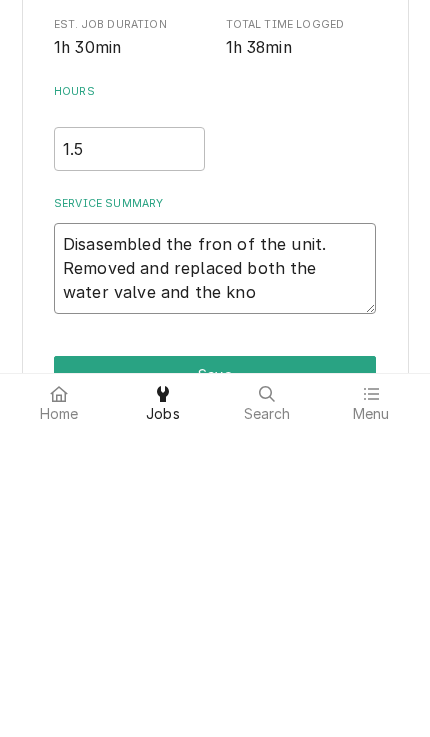type on "x" 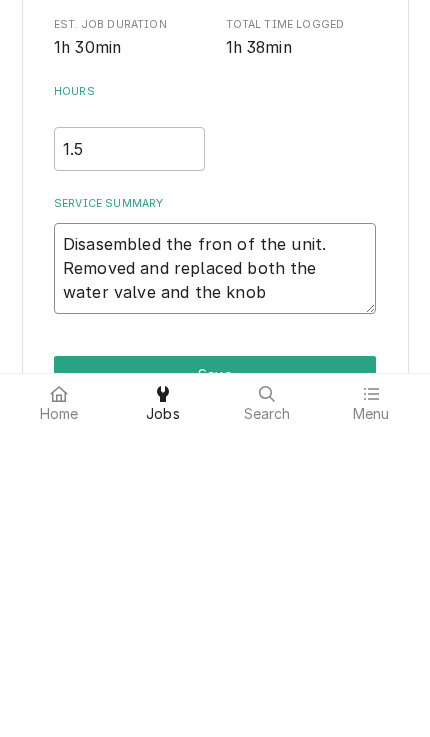 type on "x" 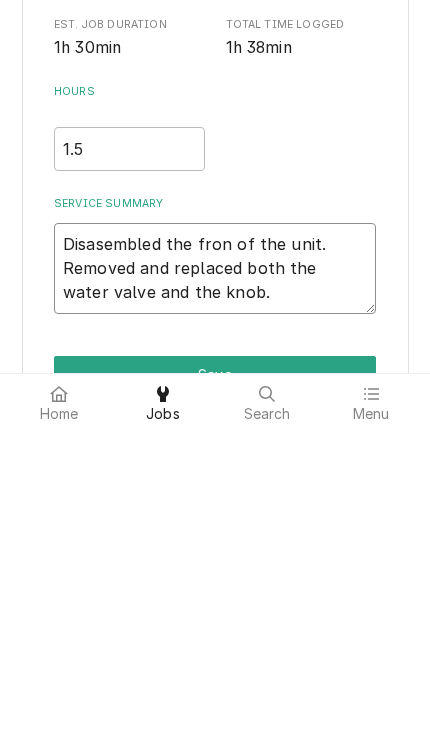 type on "x" 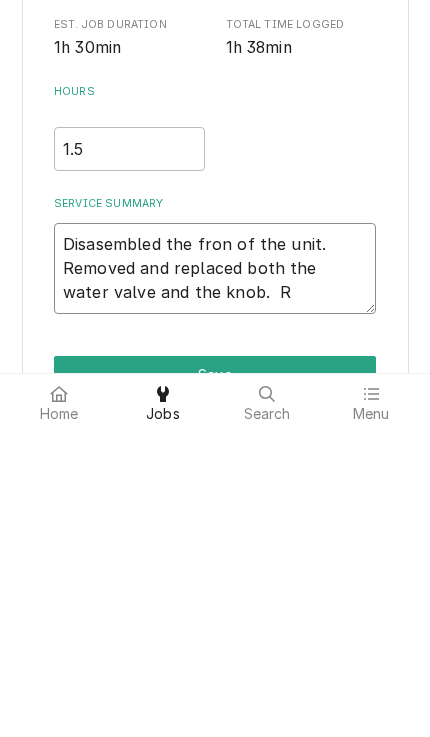 type on "x" 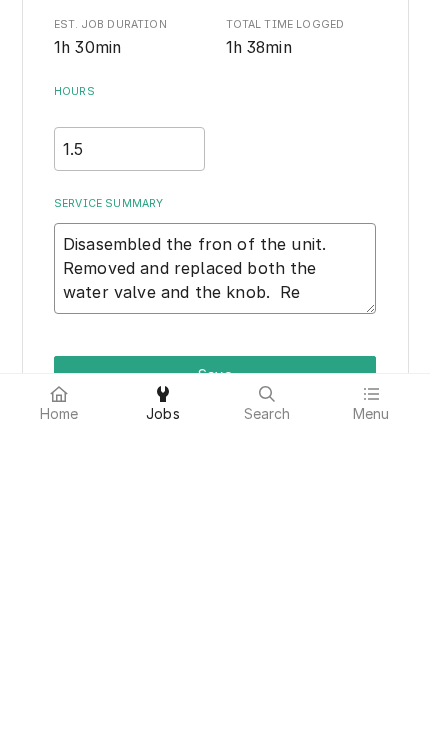 type on "x" 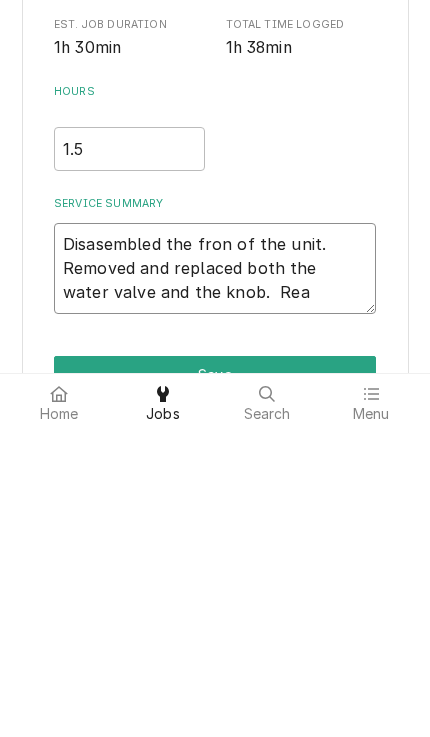type on "Disasembled the fron of the unit. Removed and replaced both the water valve and the knob.  Reas" 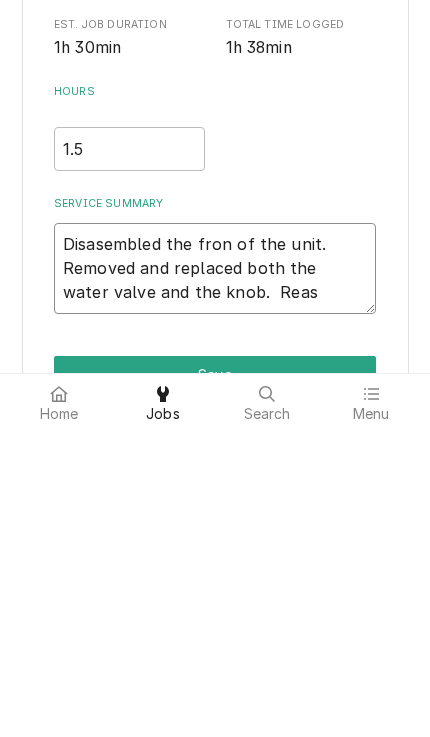 type on "x" 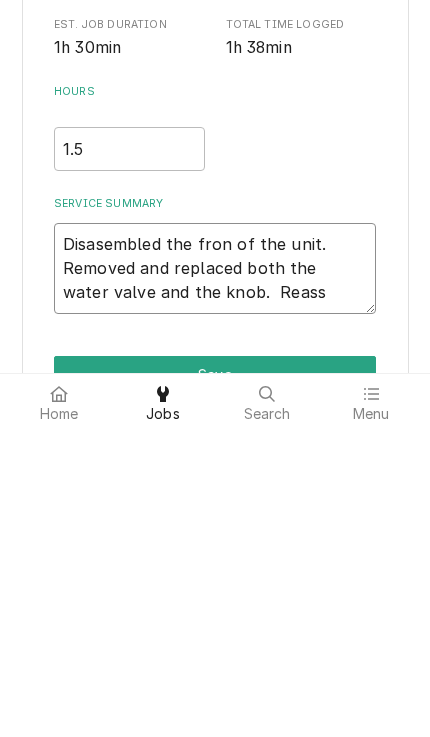 type on "x" 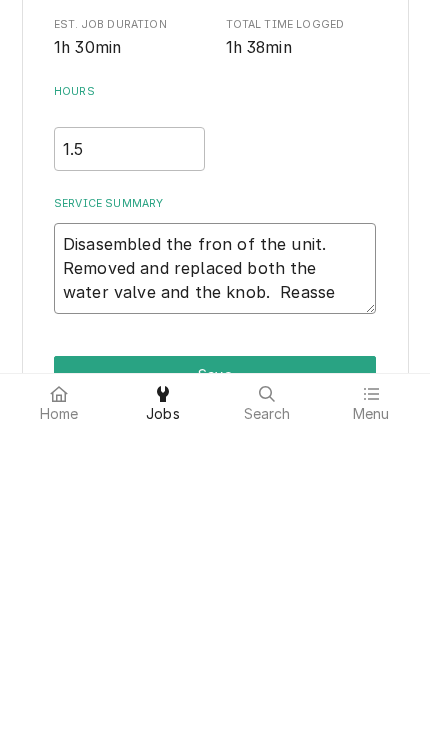 type on "x" 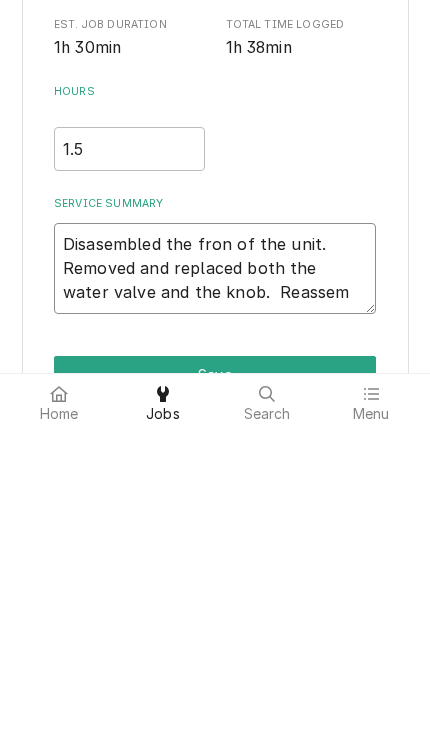 type on "x" 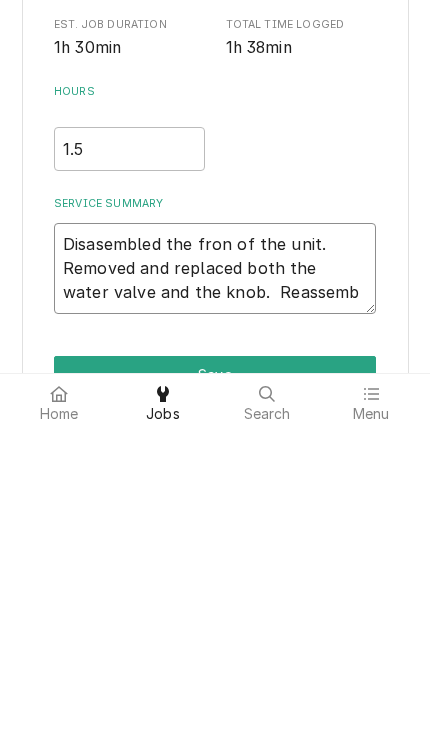 type on "x" 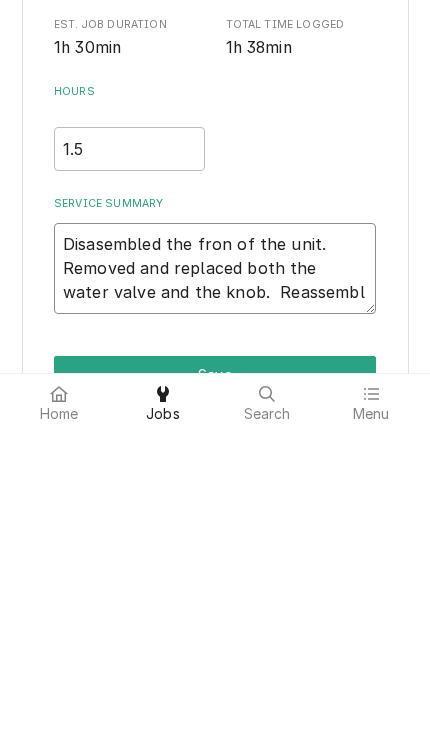 type on "Disasembled the fron of the unit. Removed and replaced both the water valve and the knob.  Reassemble" 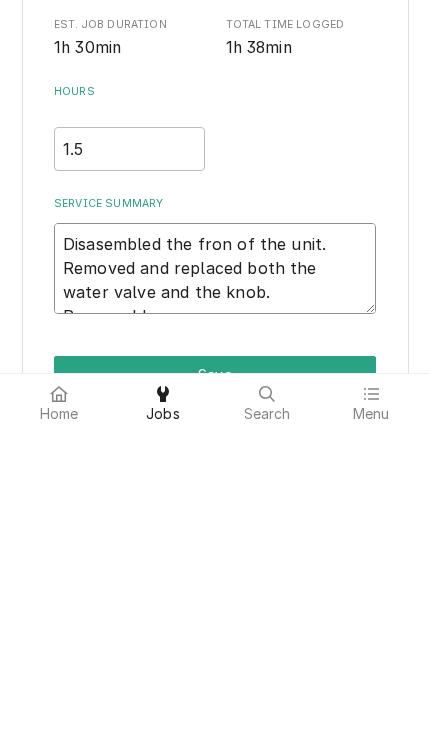 type on "x" 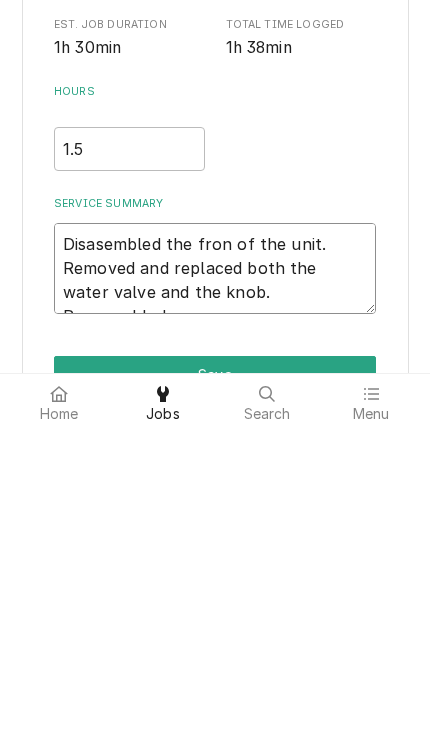type on "x" 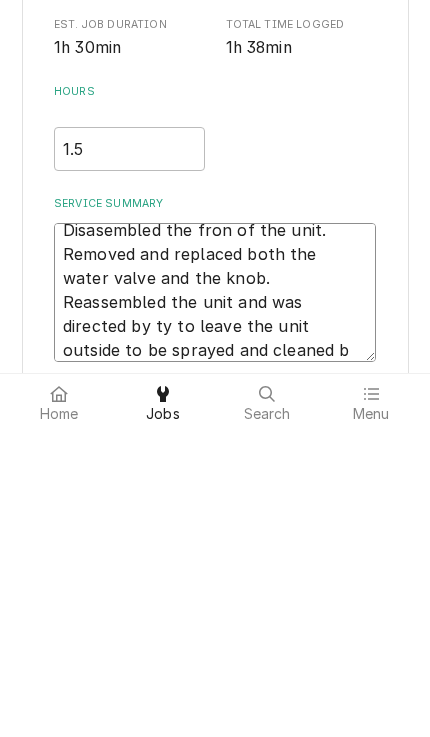 scroll, scrollTop: 0, scrollLeft: 0, axis: both 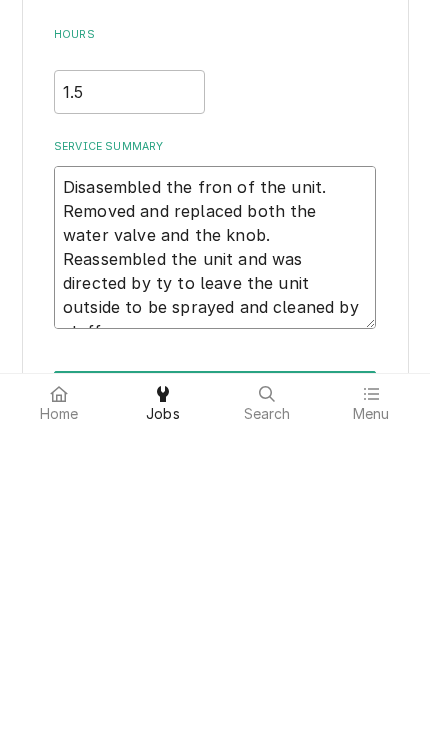 click on "Disasembled the fron of the unit. Removed and replaced both the water valve and the knob.  Reassembled the unit and was directed by ty to leave the unit outside to be sprayed and cleaned by staff." at bounding box center [215, 554] 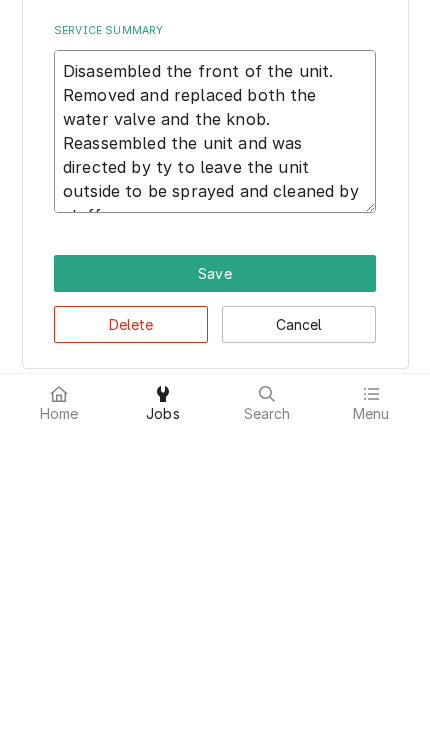 scroll, scrollTop: 308, scrollLeft: 0, axis: vertical 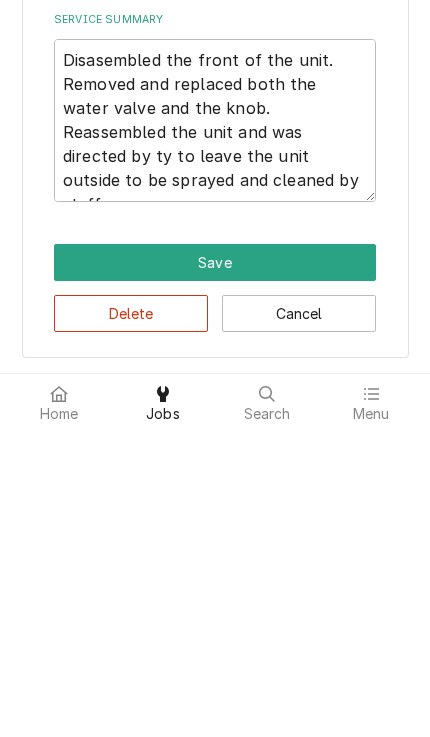 click on "Save" at bounding box center [215, 569] 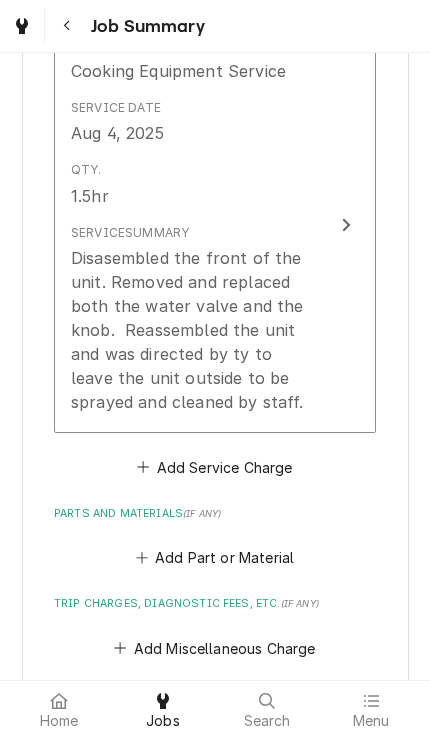 scroll, scrollTop: 614, scrollLeft: 0, axis: vertical 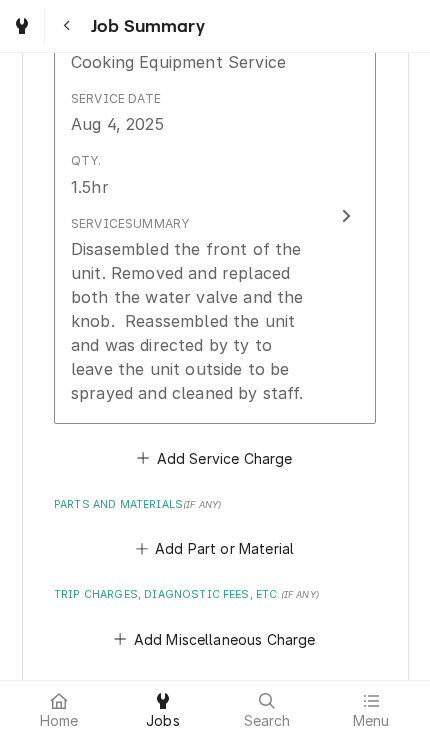 click on "Add Miscellaneous Charge" at bounding box center (215, 639) 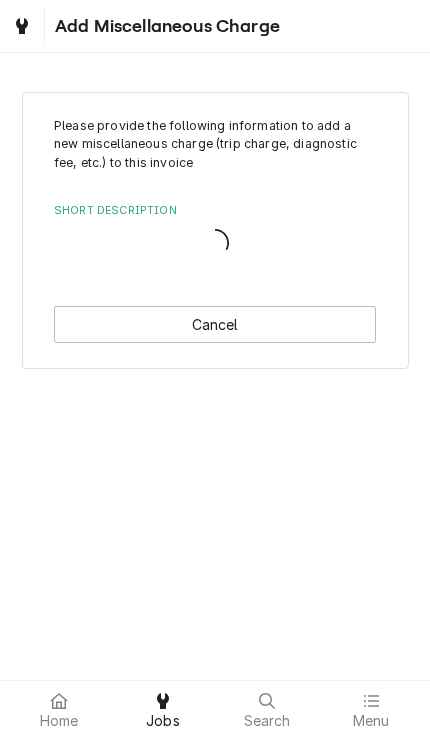 scroll, scrollTop: 0, scrollLeft: 0, axis: both 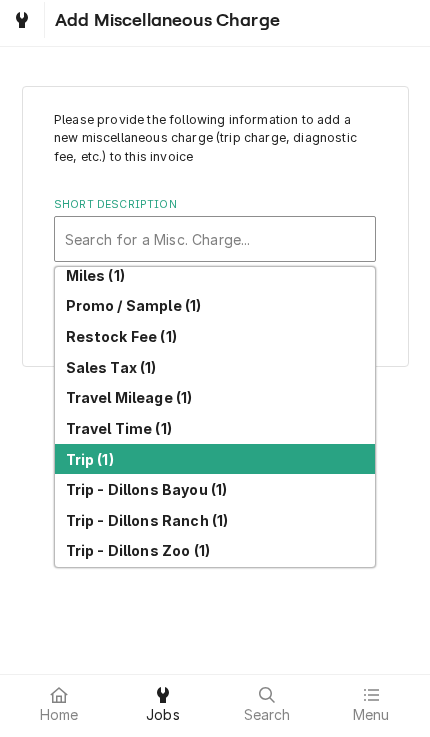 click on "Trip (1)" at bounding box center [215, 465] 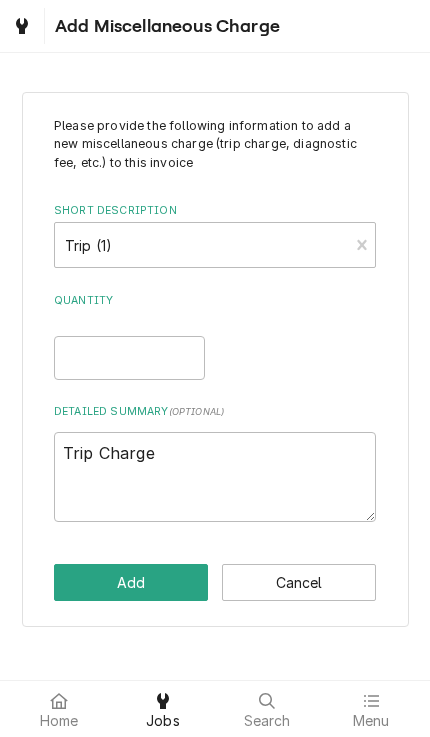 click on "Add" at bounding box center [131, 582] 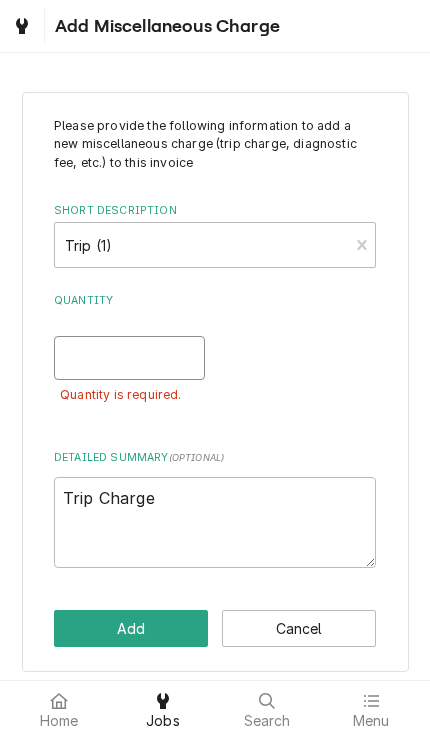 click on "Quantity" at bounding box center [129, 358] 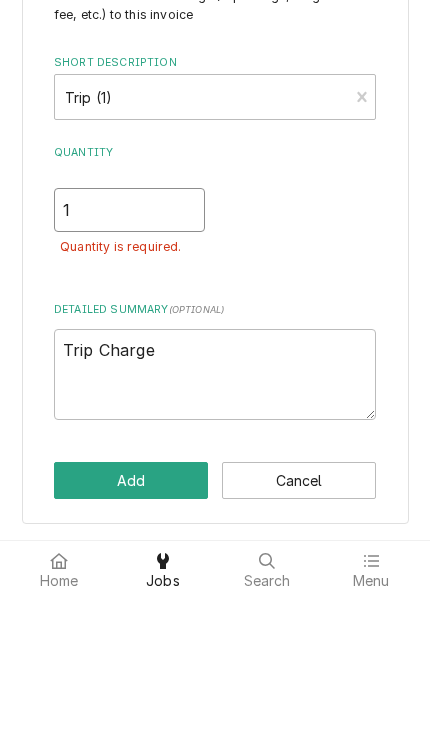 scroll, scrollTop: 7, scrollLeft: 0, axis: vertical 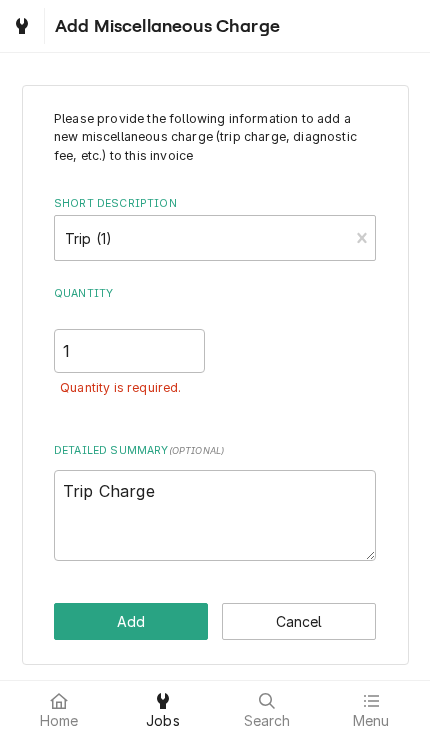 click on "Add" at bounding box center [131, 621] 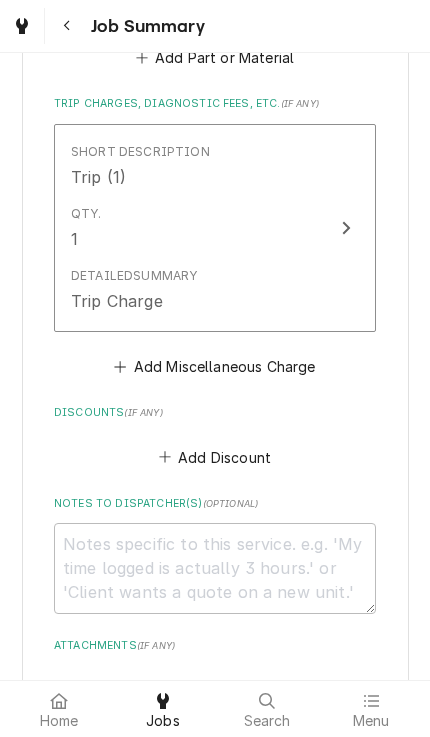 scroll, scrollTop: 1119, scrollLeft: 0, axis: vertical 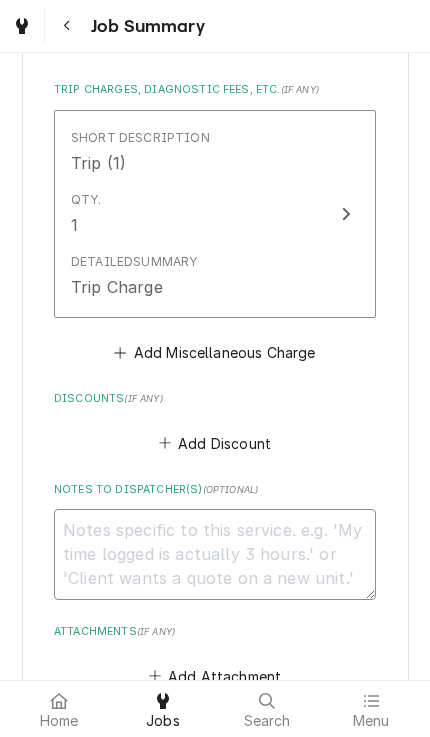 click on "Notes to Dispatcher(s)  ( optional )" at bounding box center [215, 554] 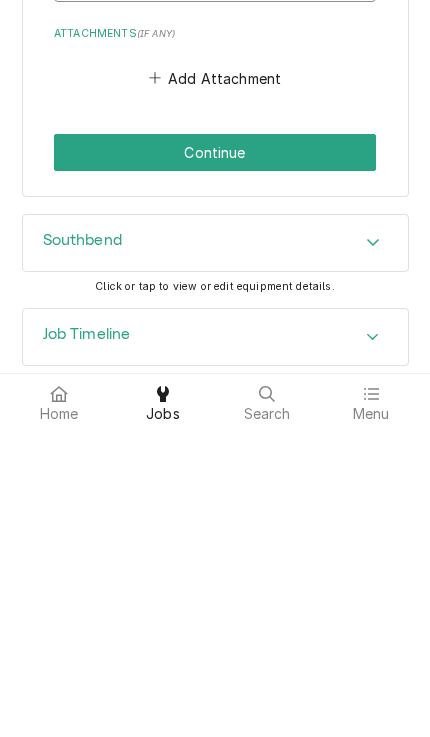 scroll, scrollTop: 1409, scrollLeft: 0, axis: vertical 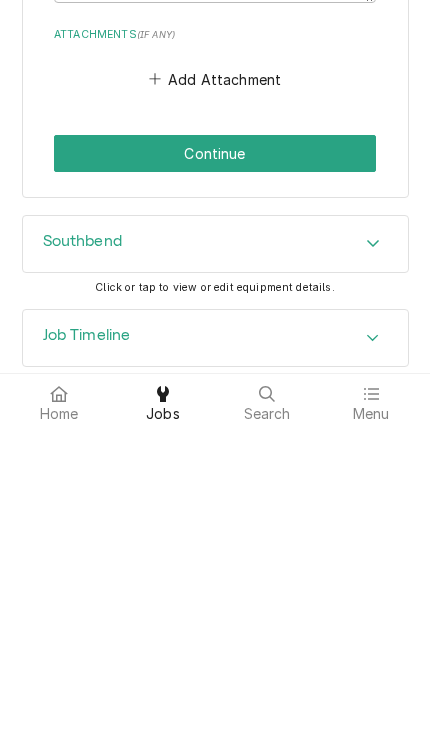 click on "Continue" at bounding box center [215, 460] 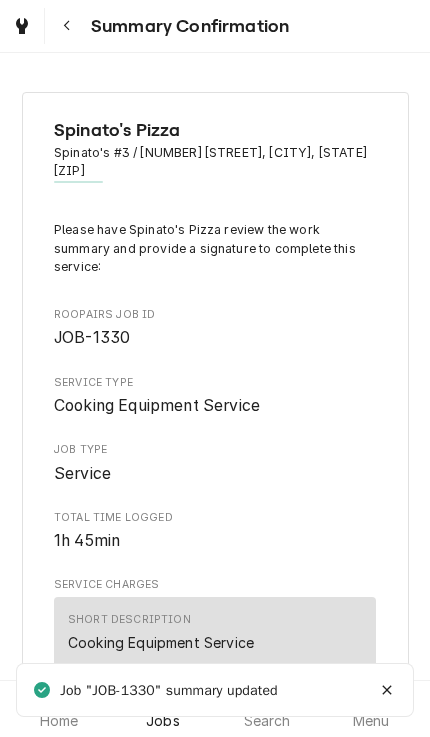 scroll, scrollTop: 0, scrollLeft: 0, axis: both 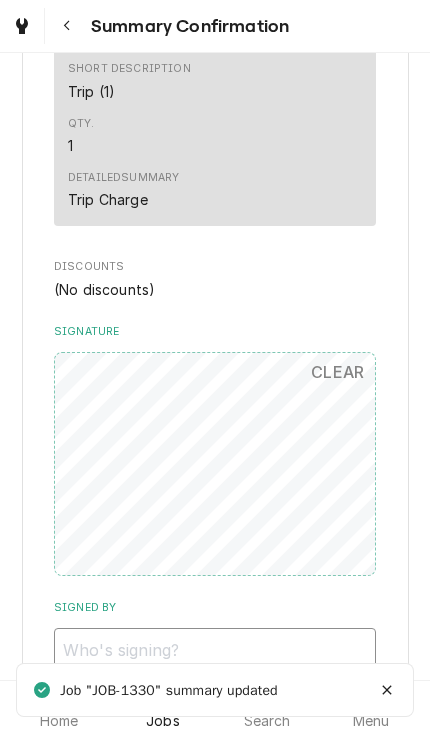 click on "Signed By" at bounding box center (215, 650) 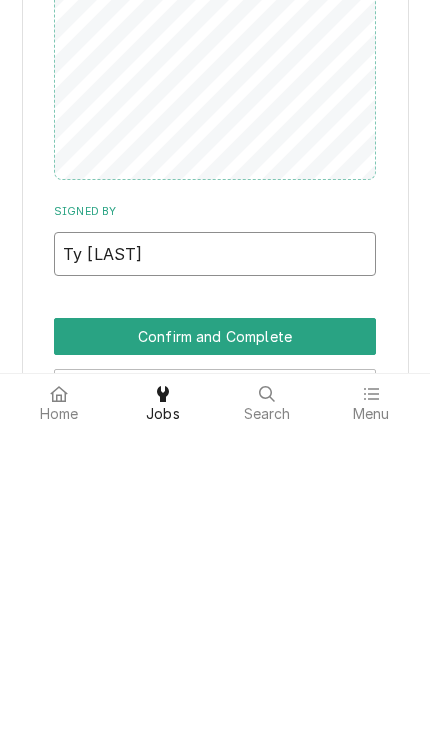 scroll, scrollTop: 1114, scrollLeft: 0, axis: vertical 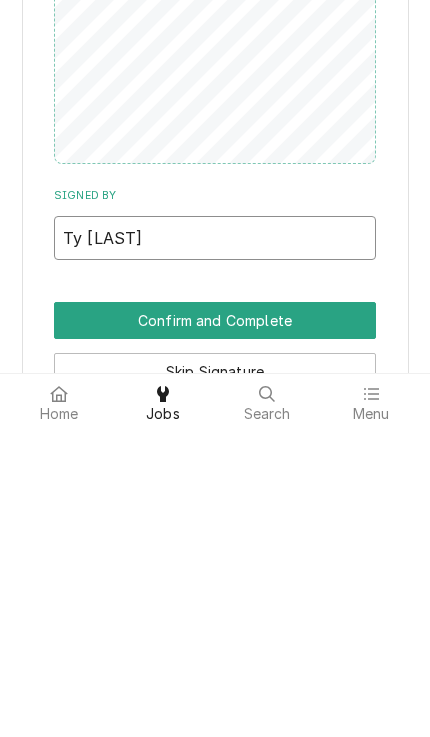 type on "Ty barker" 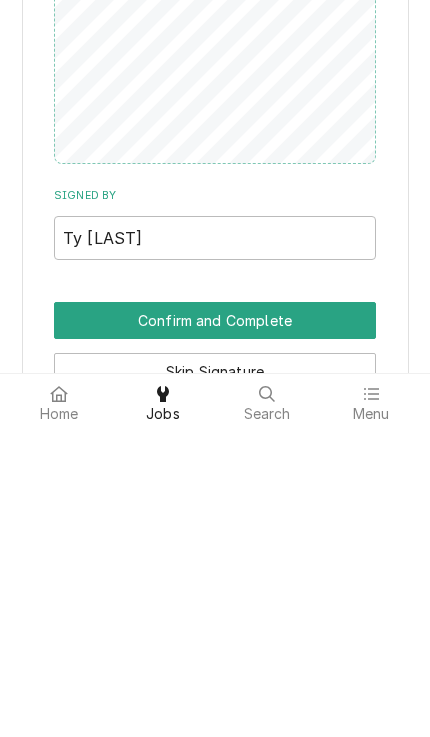 click on "Confirm and Complete" at bounding box center (215, 627) 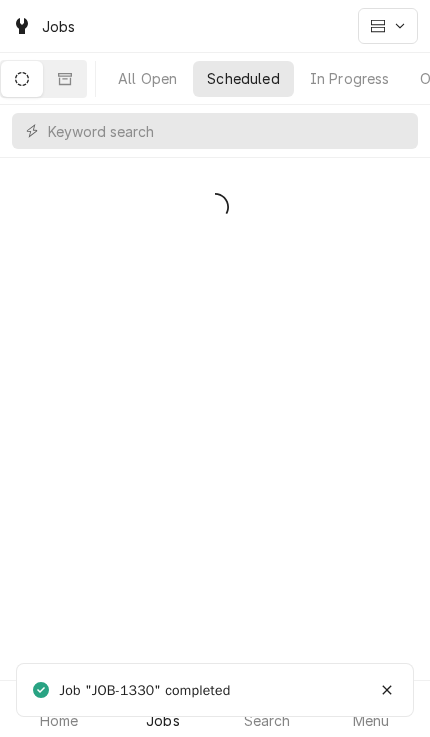 scroll, scrollTop: 0, scrollLeft: 0, axis: both 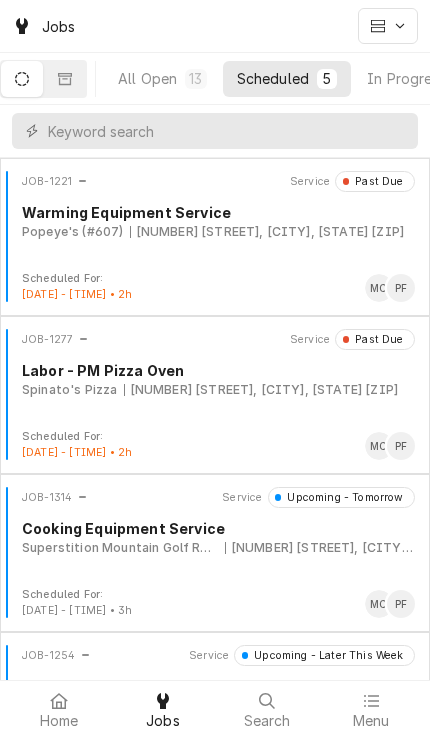 click on "JOB-1277 Service Past Due Labor - PM Pizza Oven Spinato's Pizza [NUMBER] [STREET], [CITY], [STATE] [ZIP]" at bounding box center (215, 379) 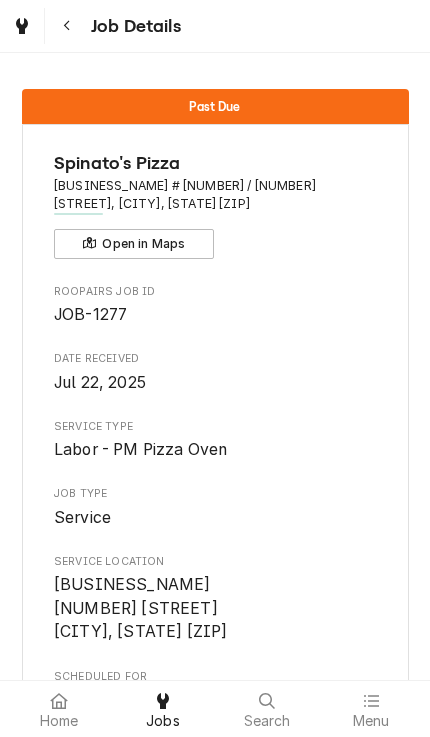 scroll, scrollTop: 0, scrollLeft: 0, axis: both 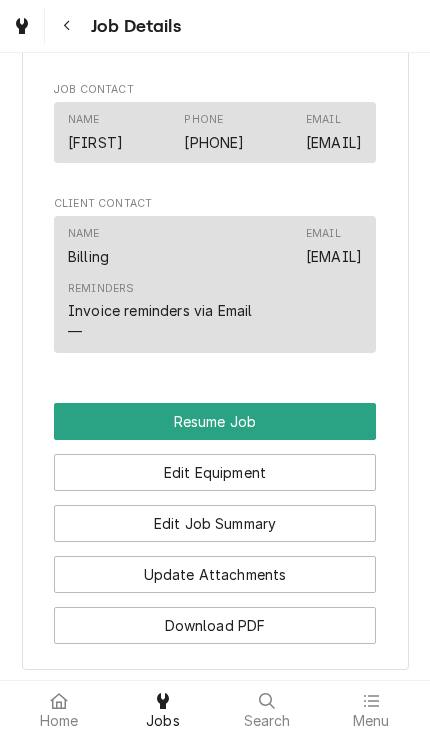 click on "Resume Job" at bounding box center [215, 421] 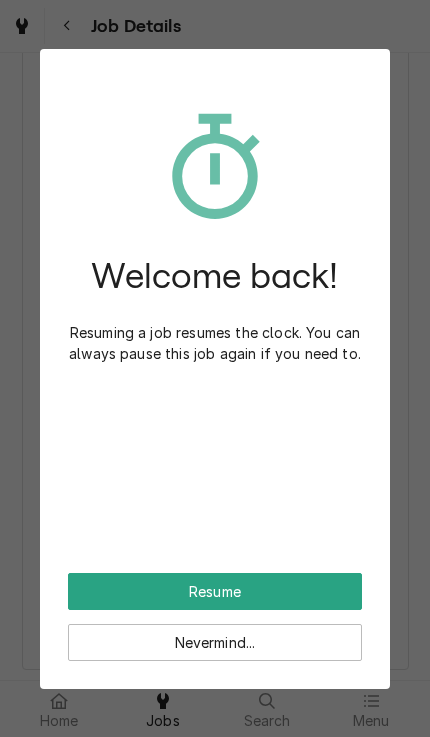 click on "Welcome back!
Resuming a job resumes the clock. You can always pause this job again if you need to." at bounding box center (215, 325) 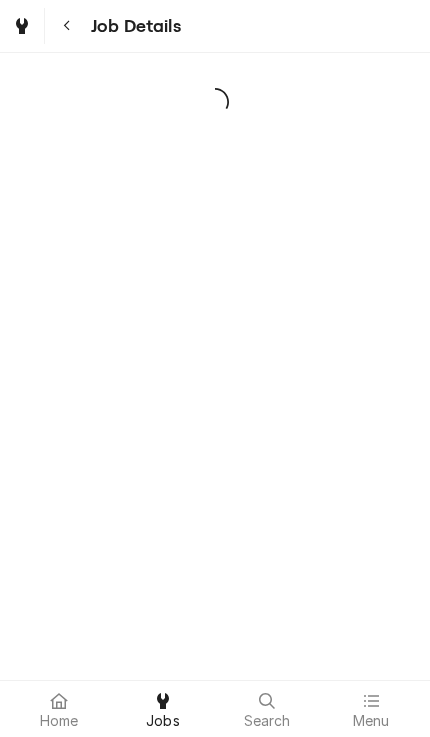 scroll, scrollTop: 0, scrollLeft: 0, axis: both 